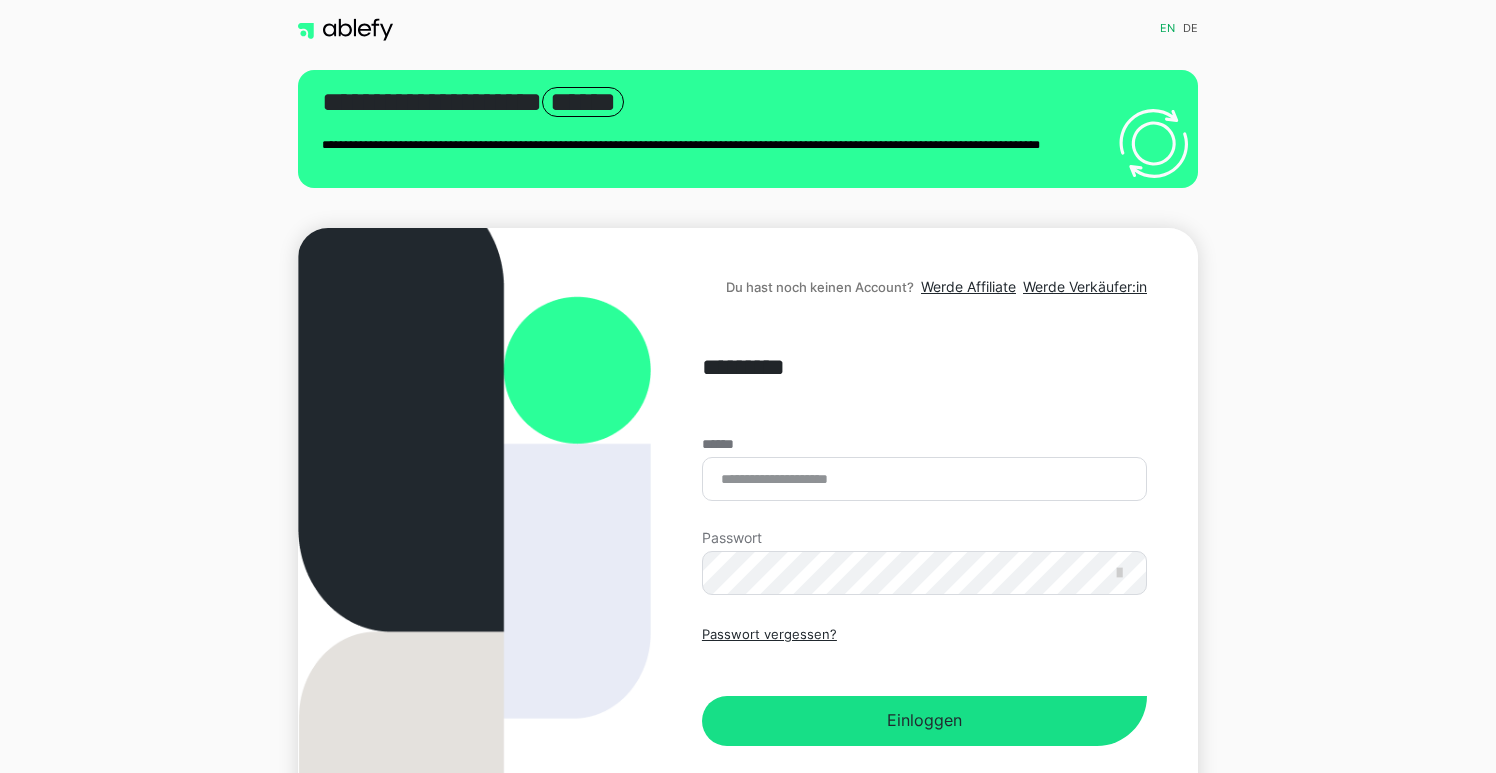 scroll, scrollTop: 0, scrollLeft: 0, axis: both 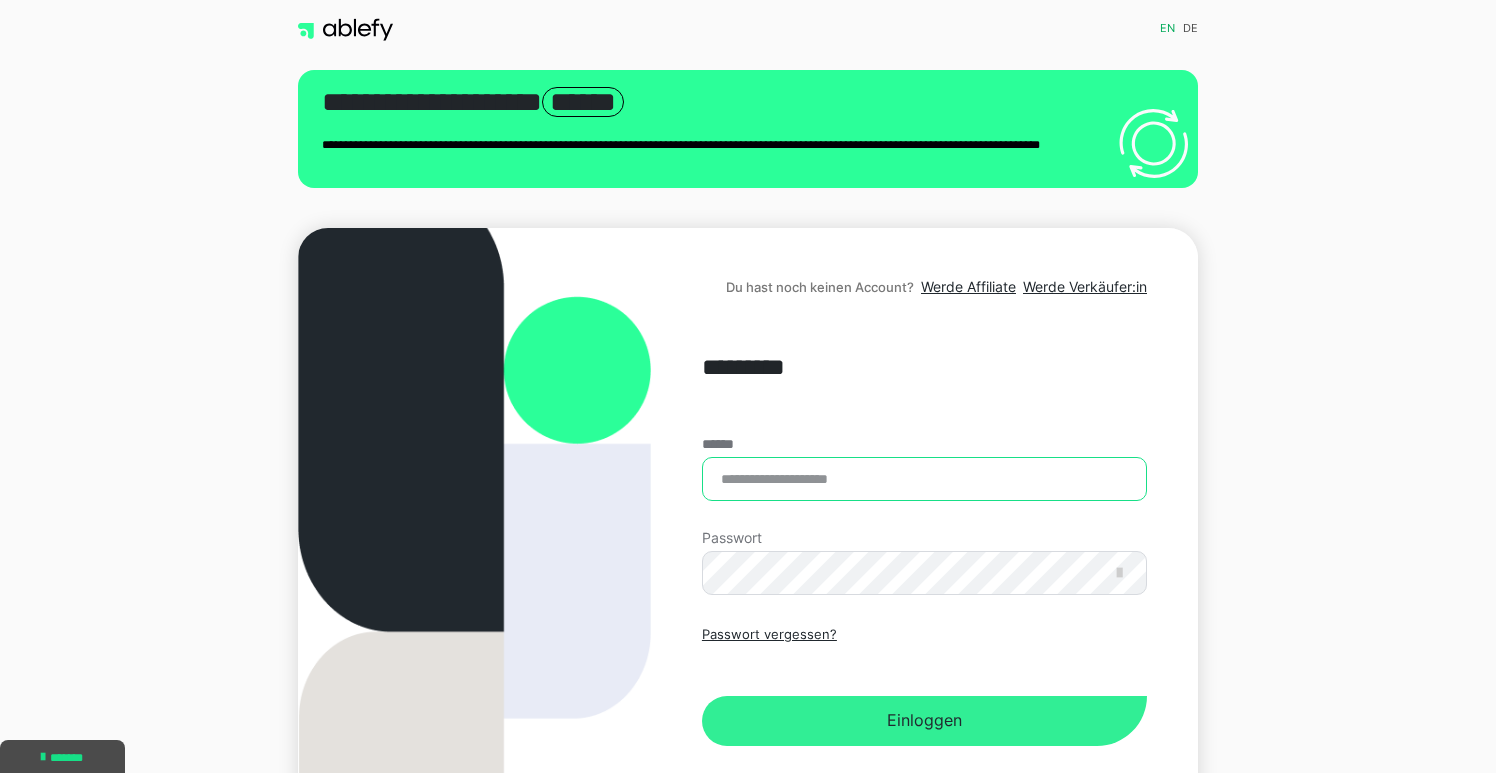 type on "**********" 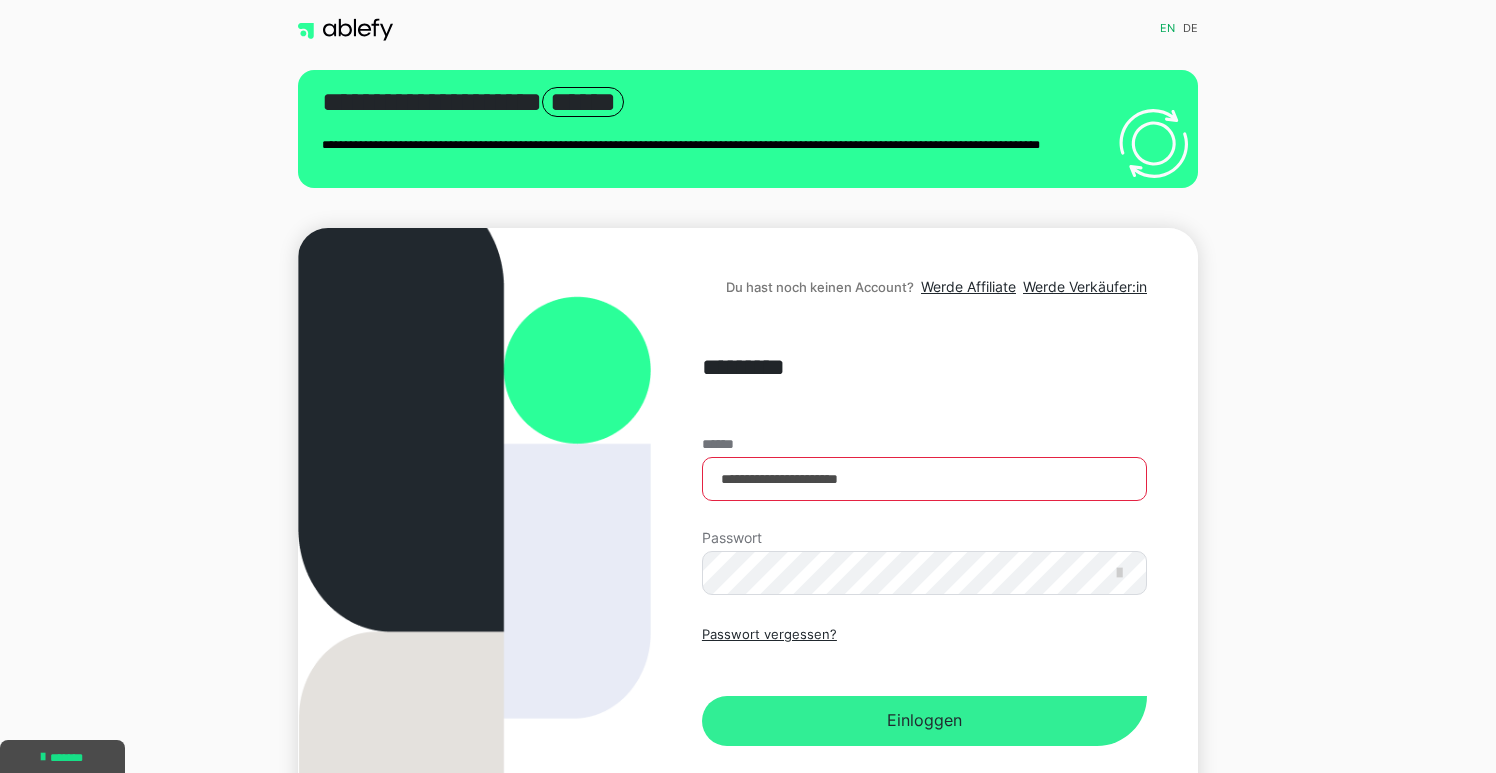 click on "Einloggen" at bounding box center [924, 721] 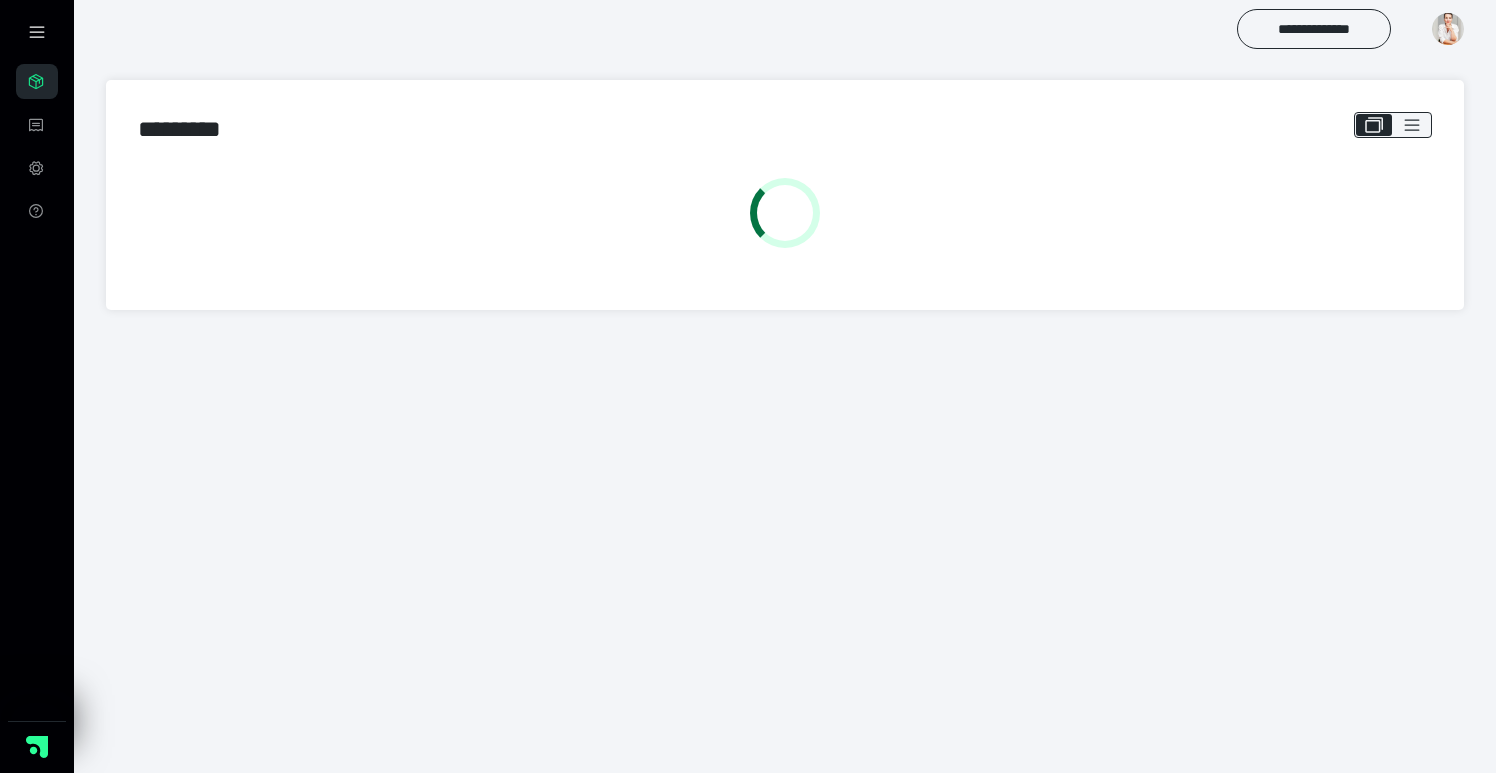 scroll, scrollTop: 0, scrollLeft: 0, axis: both 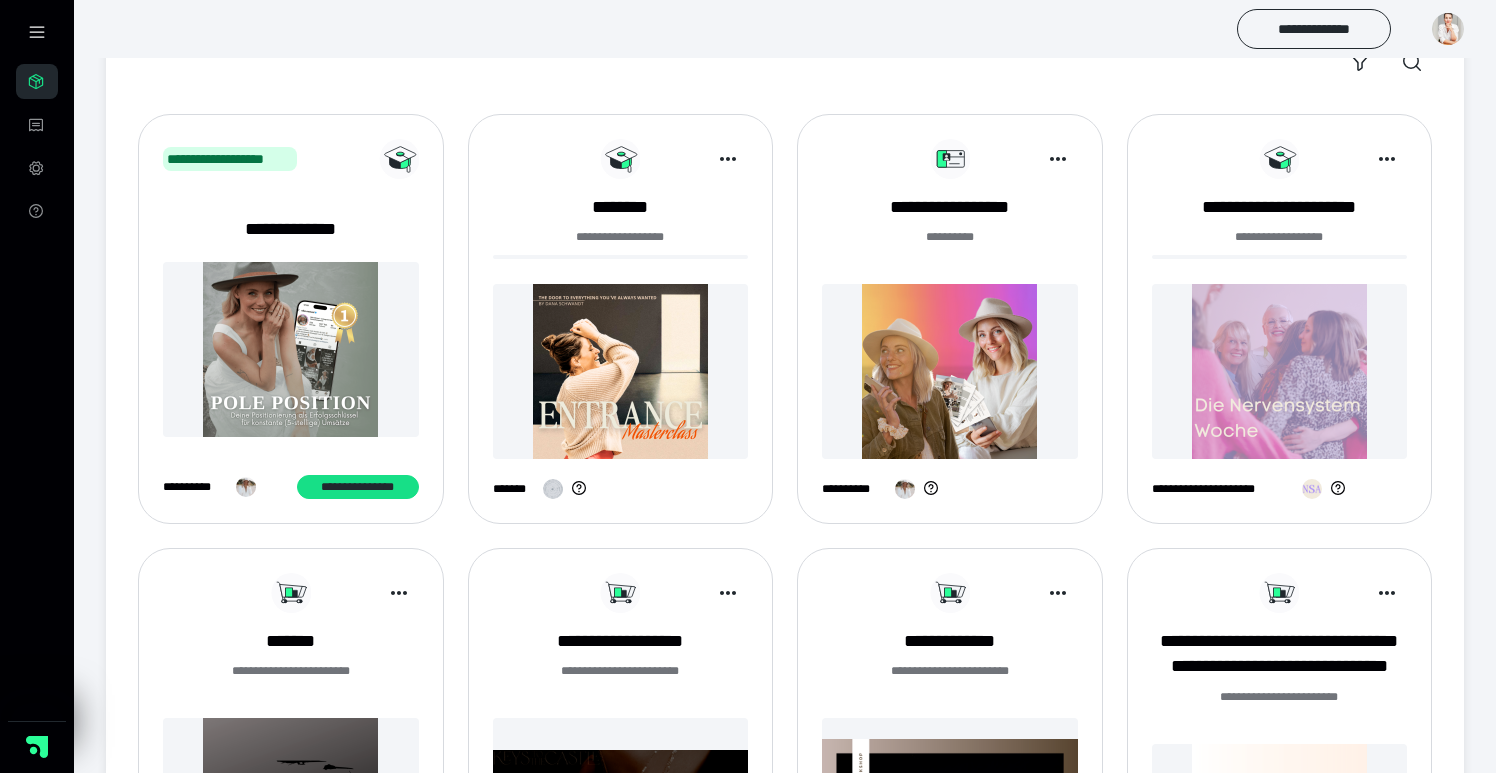 click at bounding box center [950, 371] 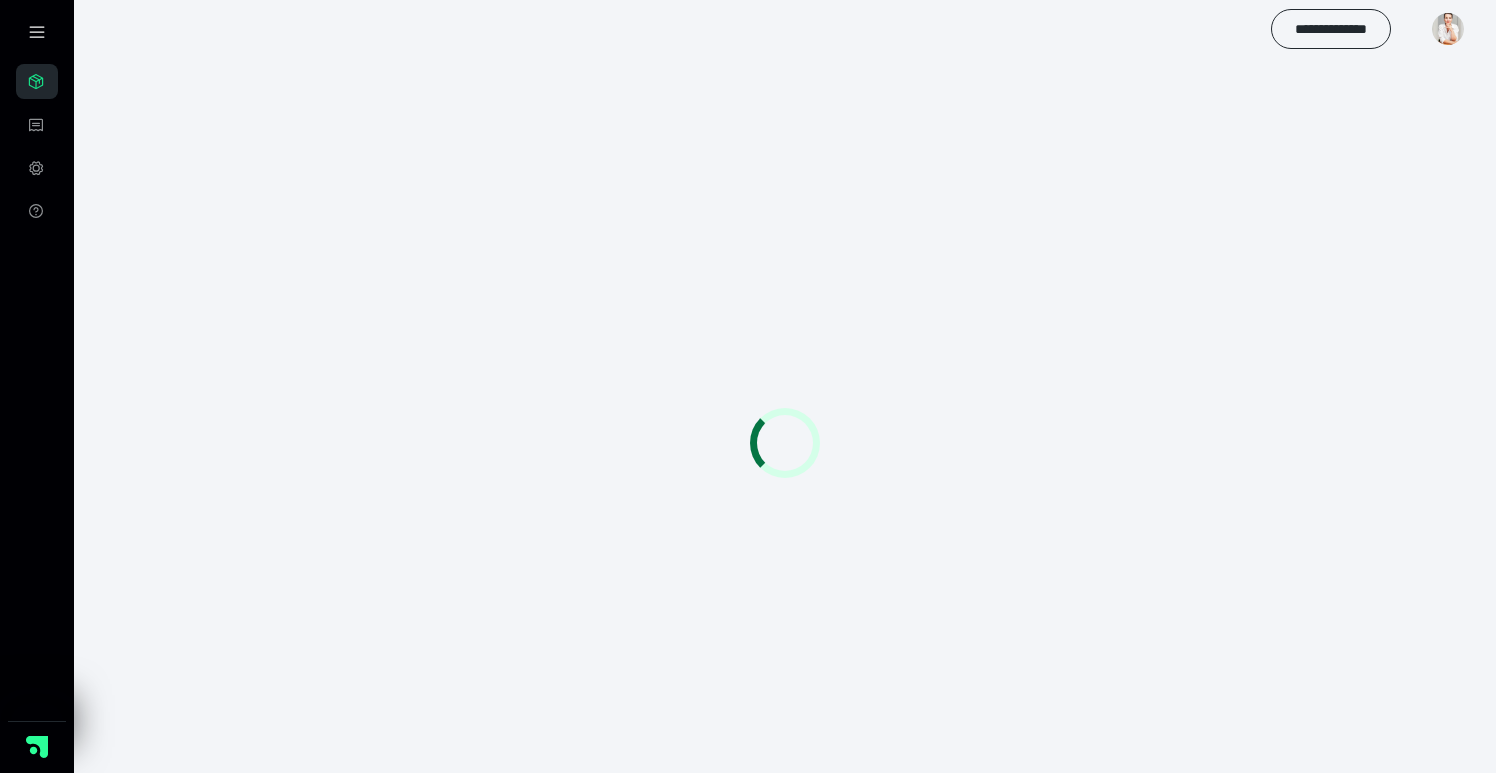 scroll, scrollTop: 0, scrollLeft: 0, axis: both 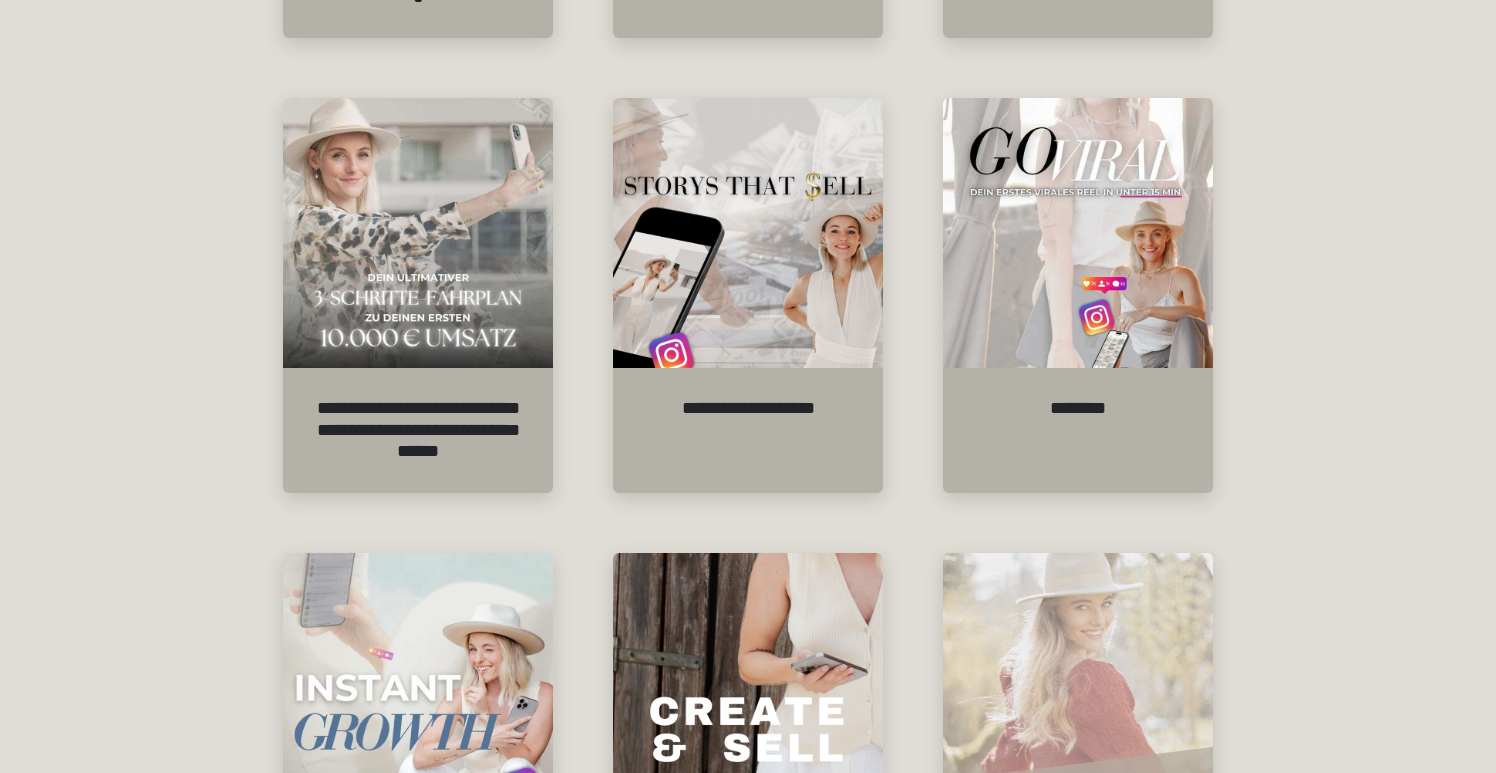 click on "**********" at bounding box center [748, -140] 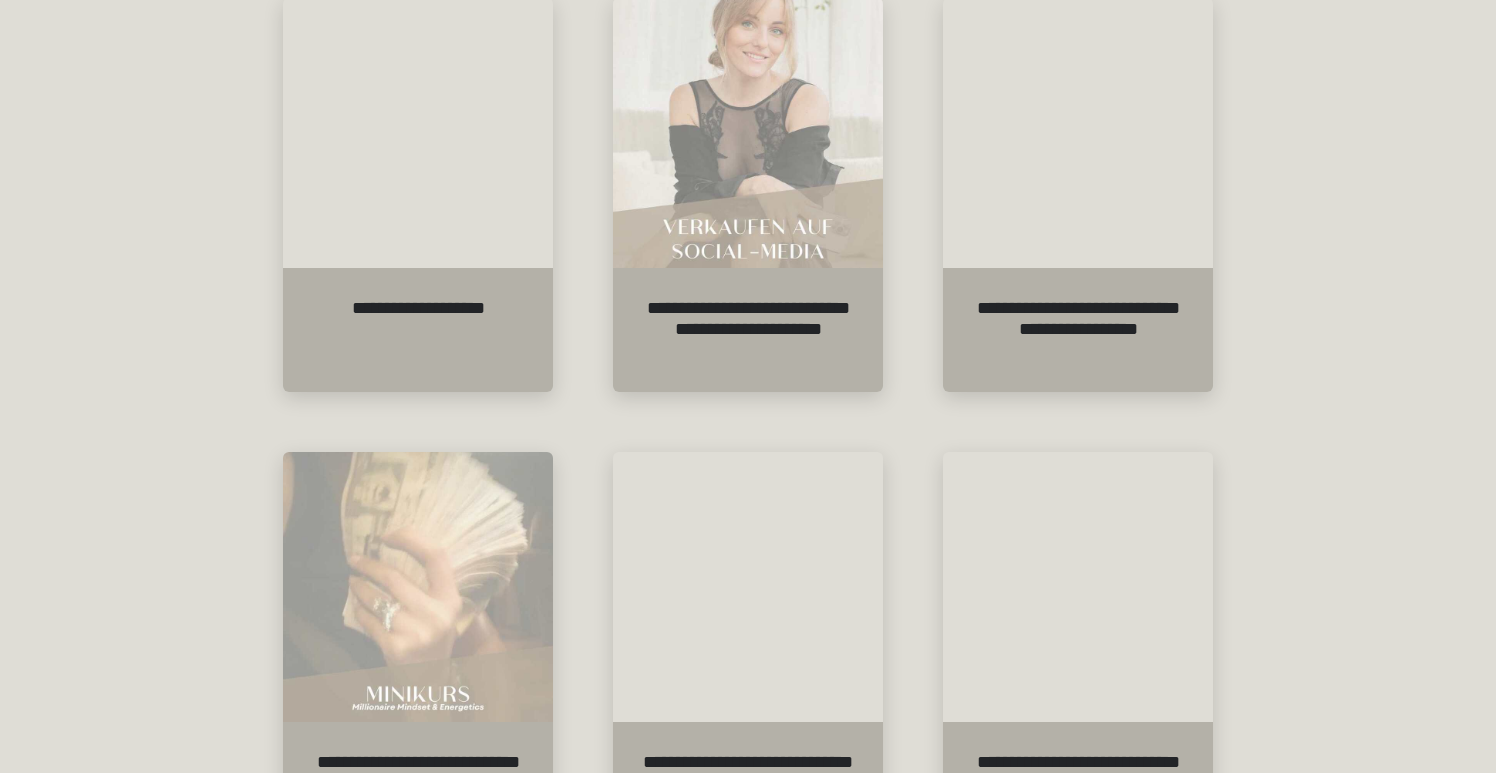 scroll, scrollTop: 222, scrollLeft: 0, axis: vertical 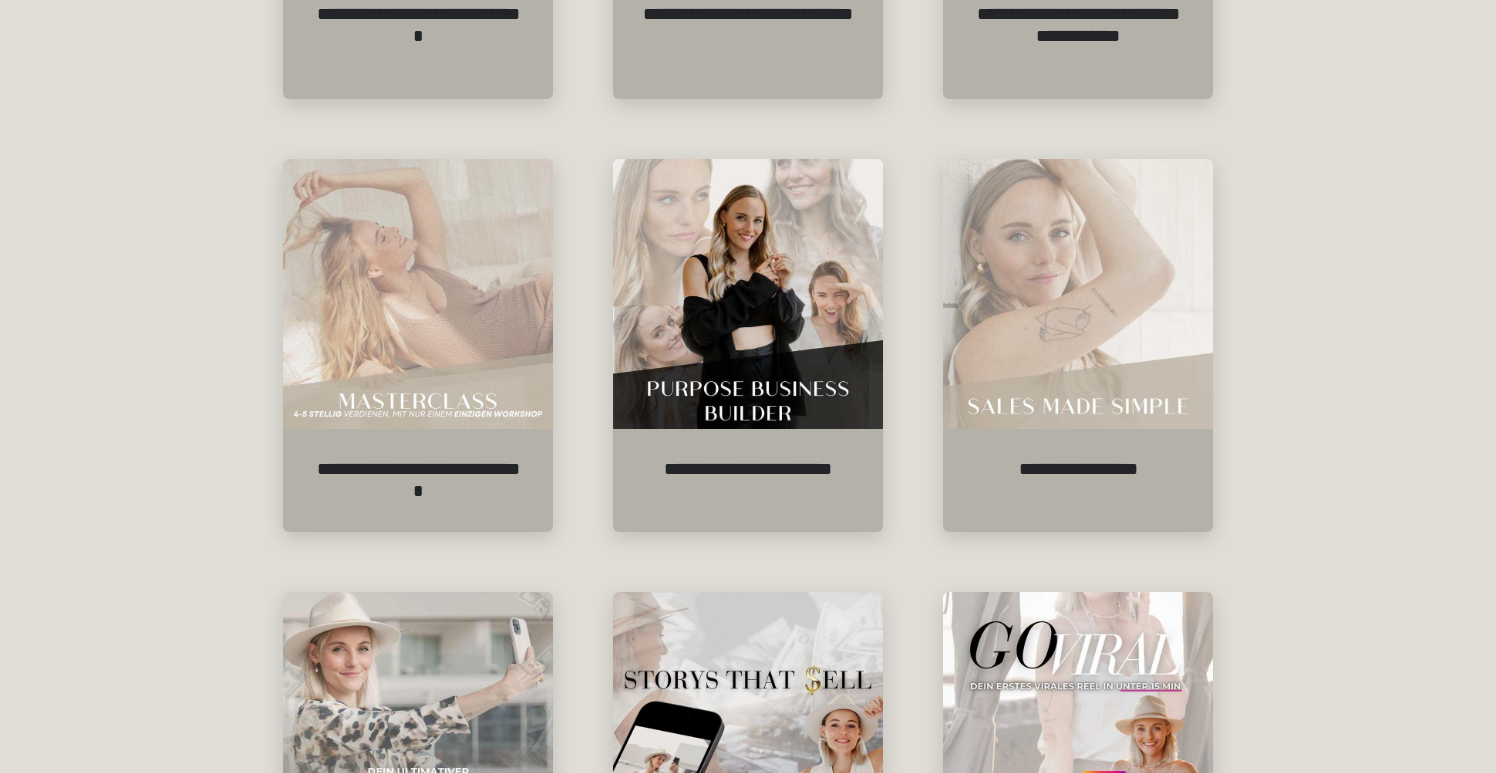 click on "**********" at bounding box center (748, 354) 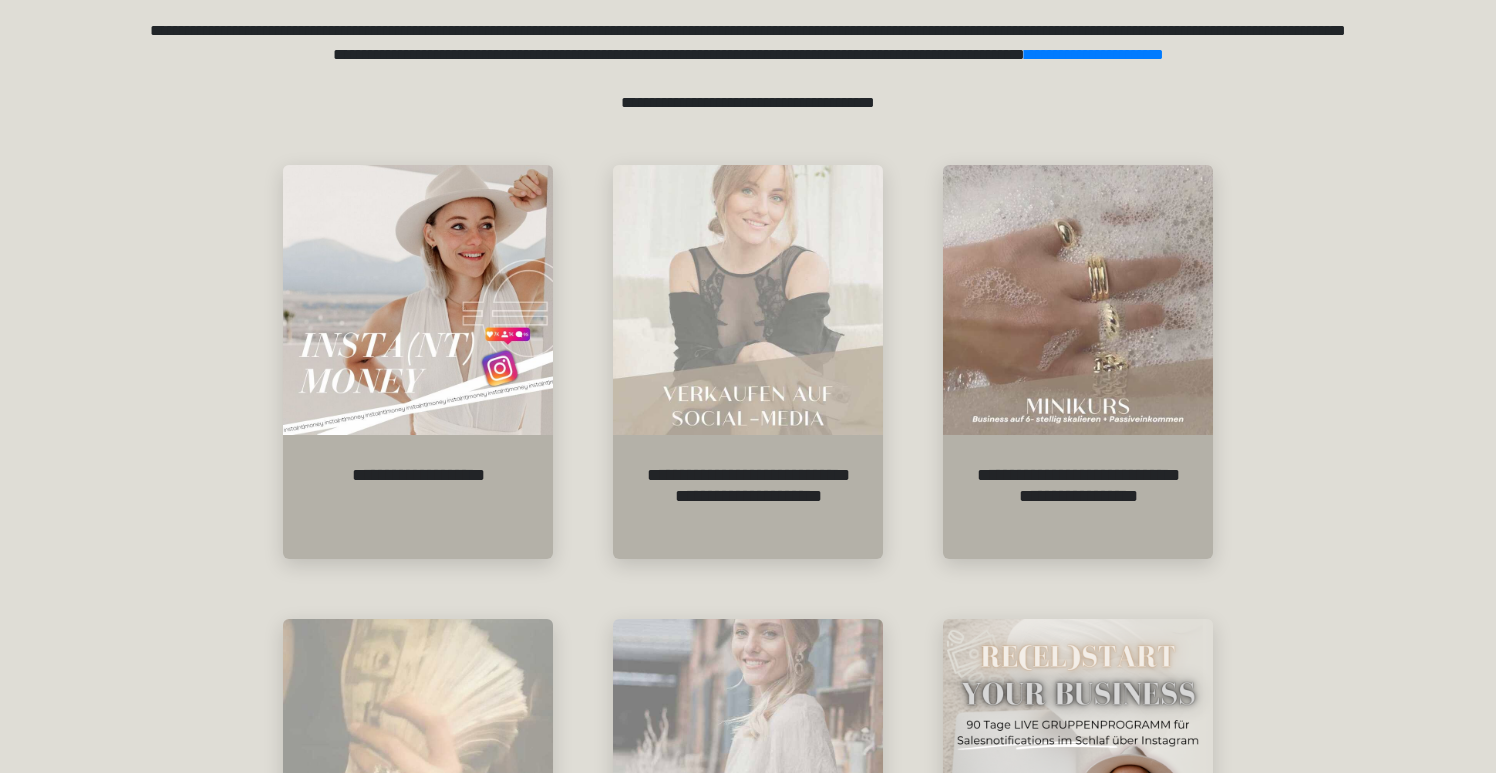 scroll, scrollTop: 0, scrollLeft: 0, axis: both 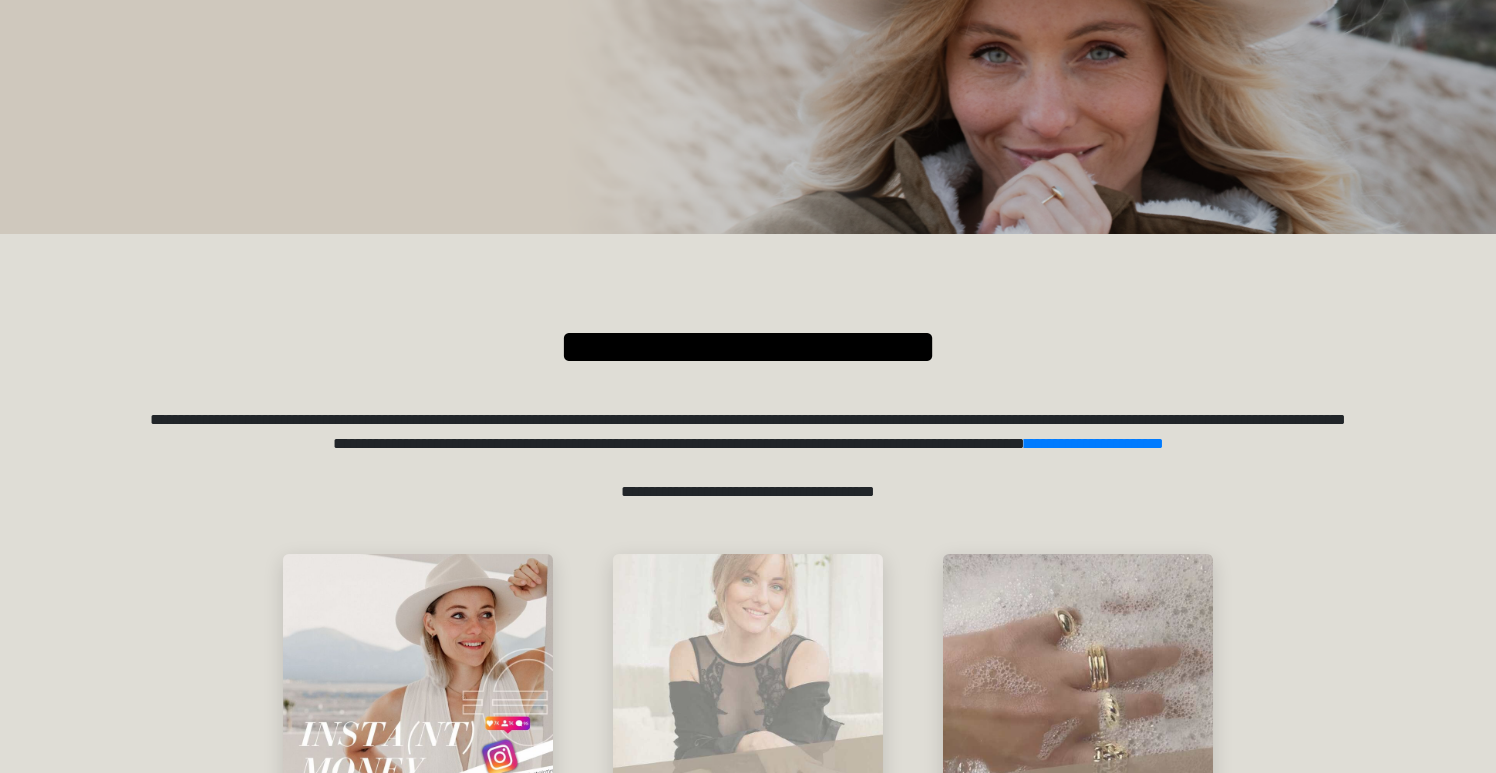 click on "**********" at bounding box center [748, 492] 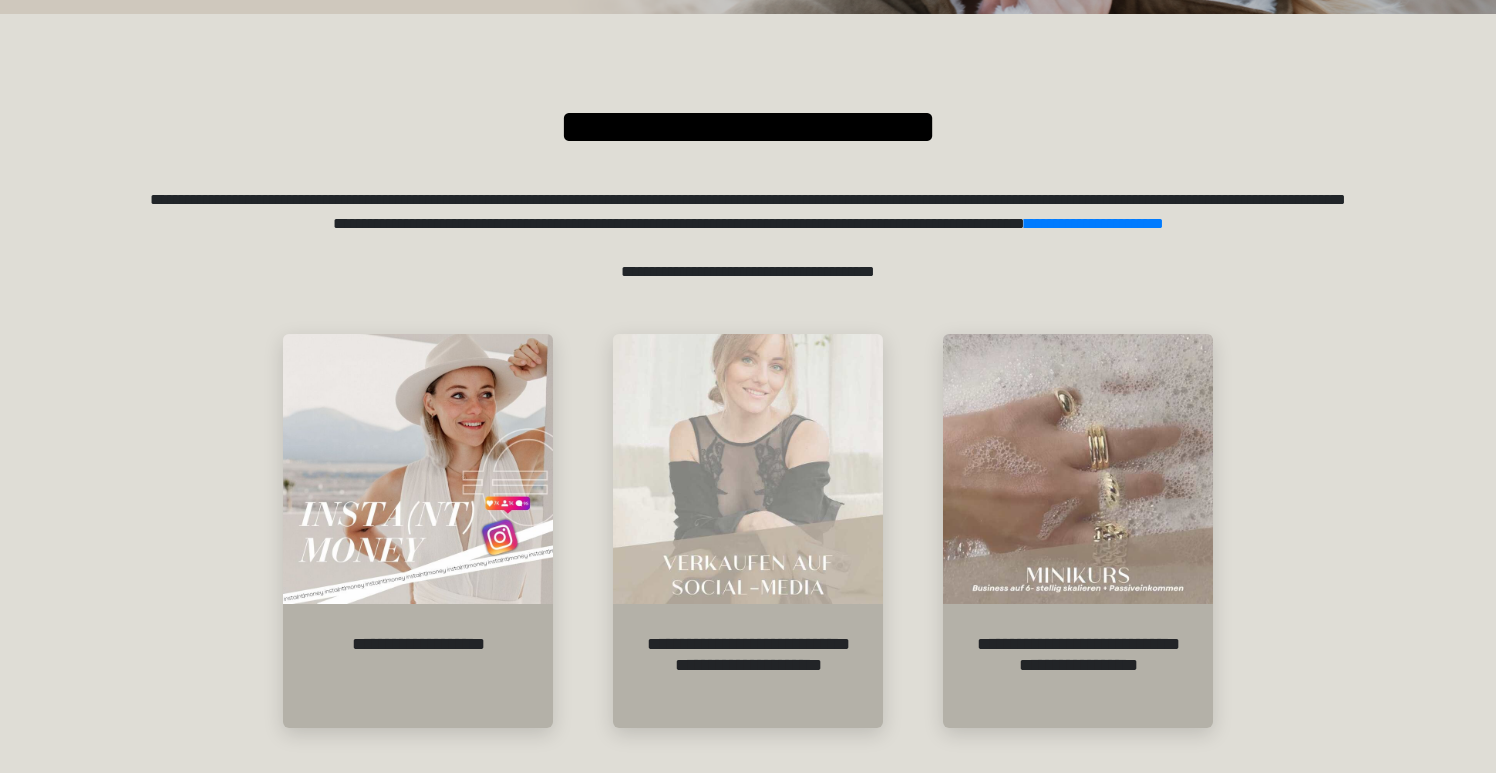 scroll, scrollTop: 353, scrollLeft: 0, axis: vertical 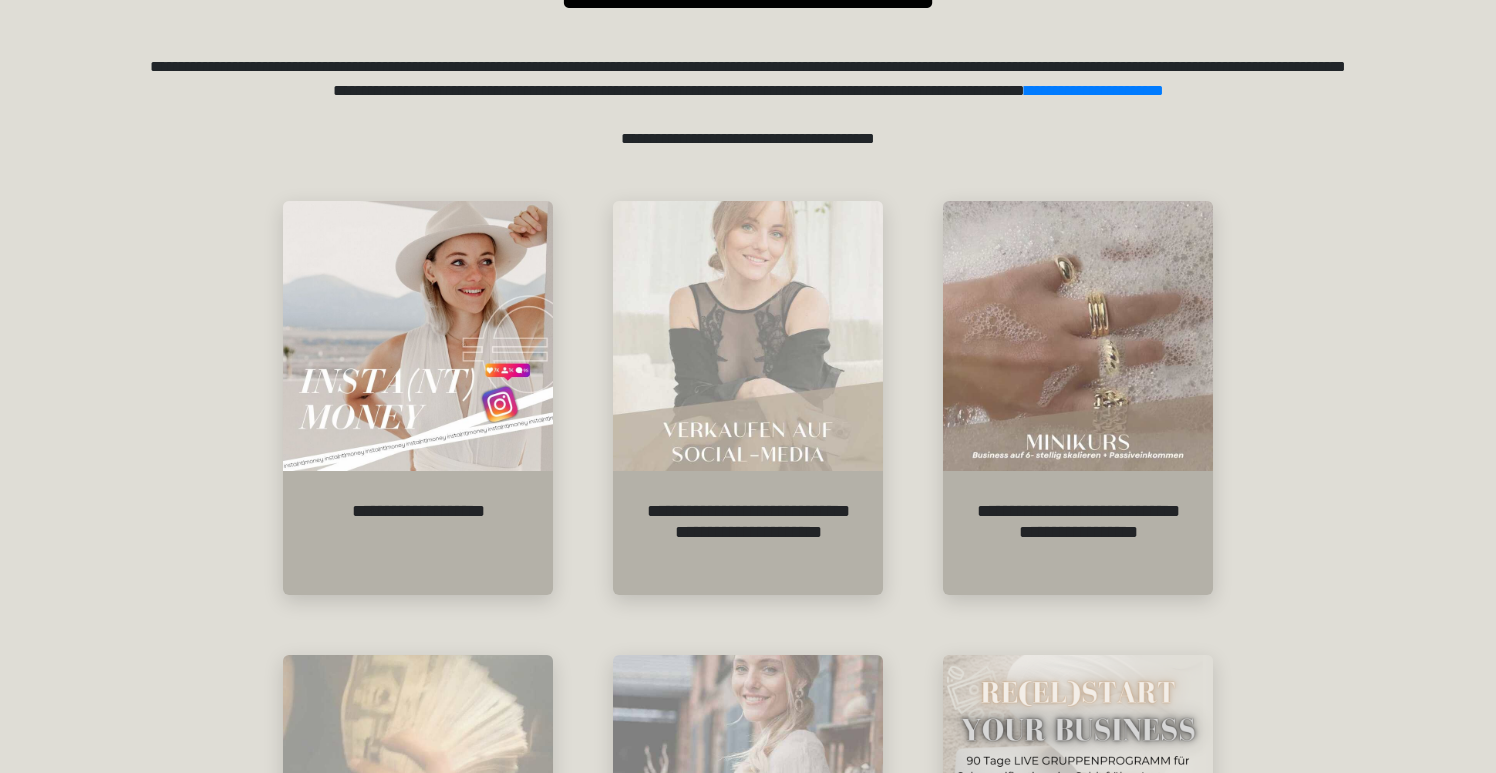 click on "**********" at bounding box center (748, 1305) 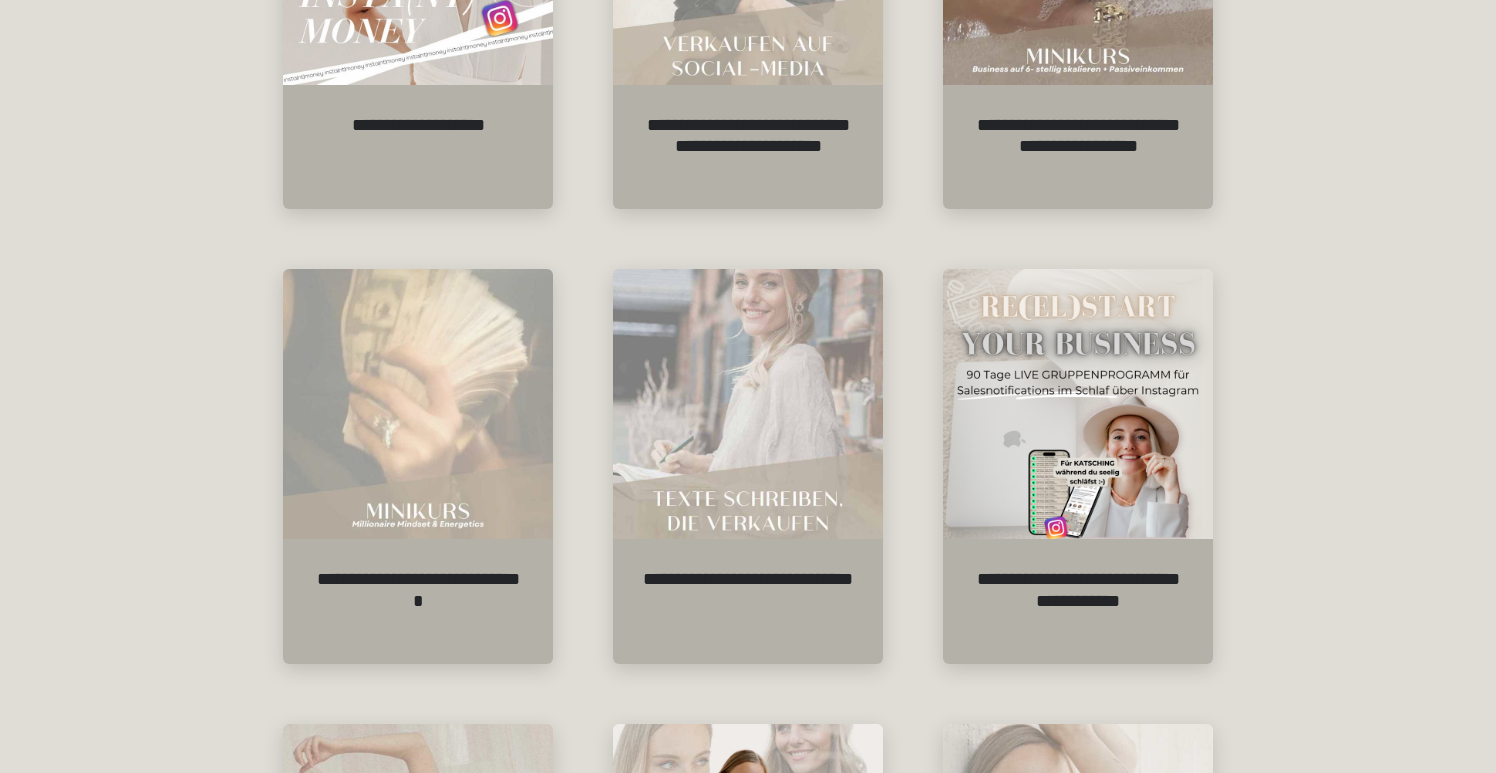 click on "**********" at bounding box center (748, 919) 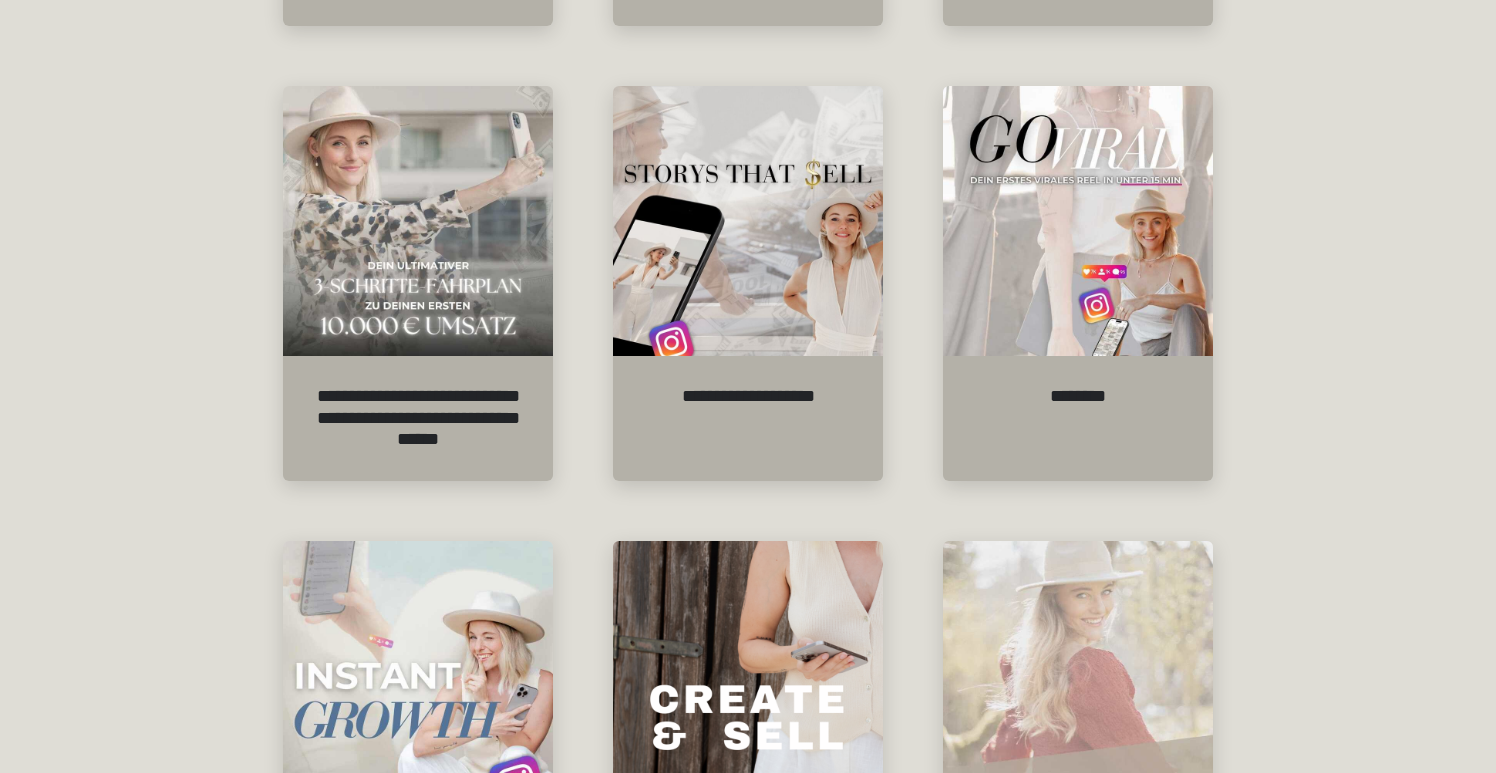 click on "**********" at bounding box center [748, -152] 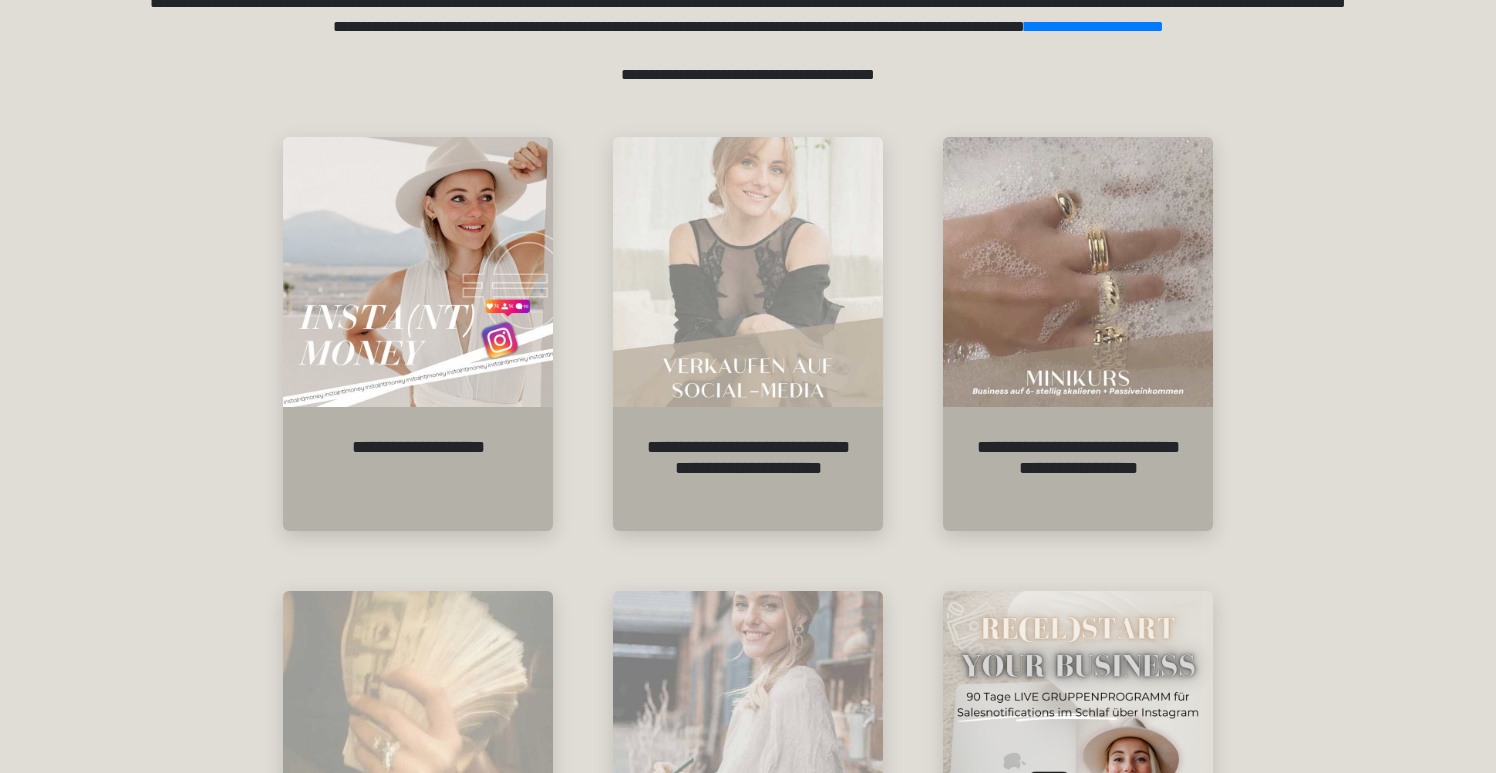 click on "**********" at bounding box center [748, 1241] 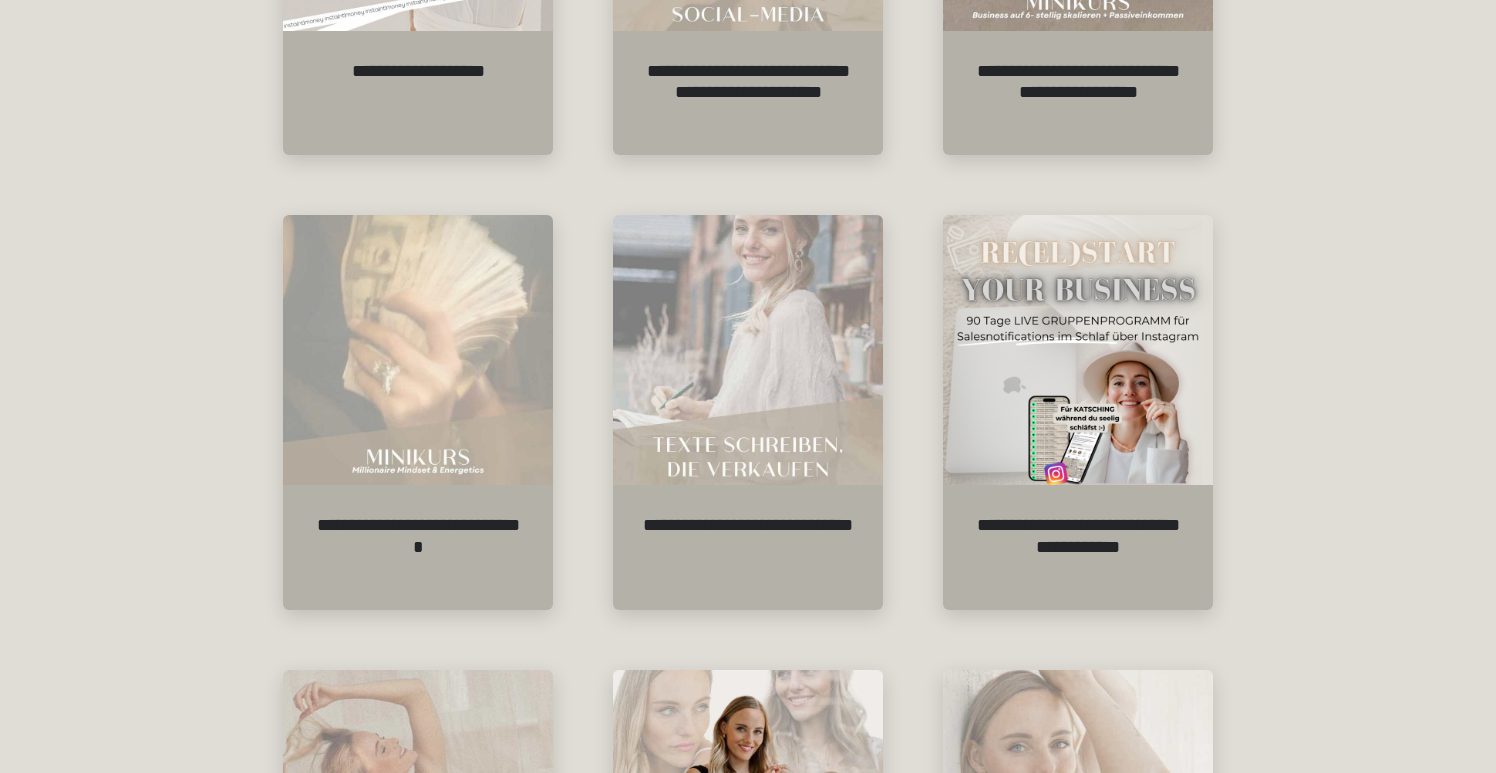 scroll, scrollTop: 353, scrollLeft: 0, axis: vertical 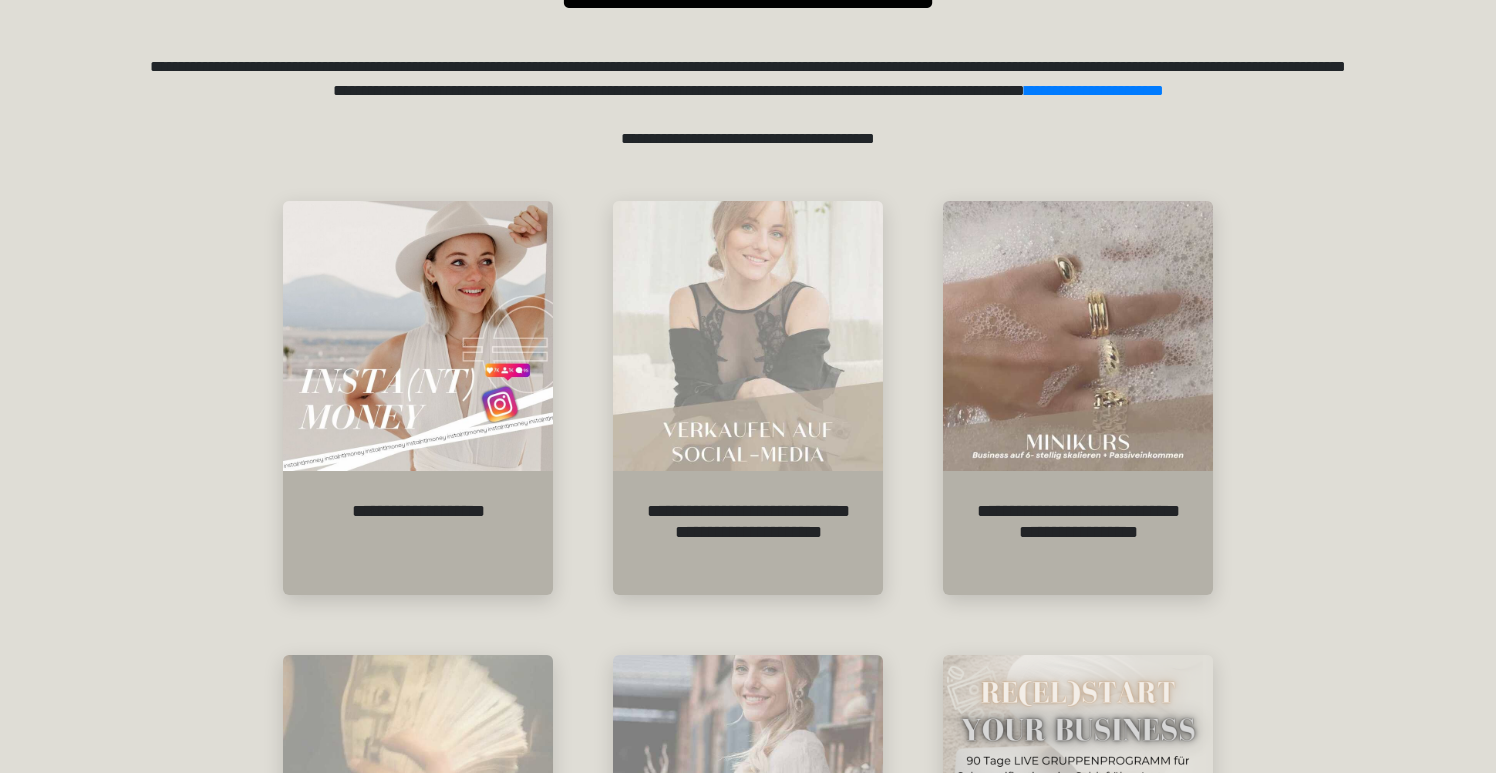 click on "**********" at bounding box center [748, 1305] 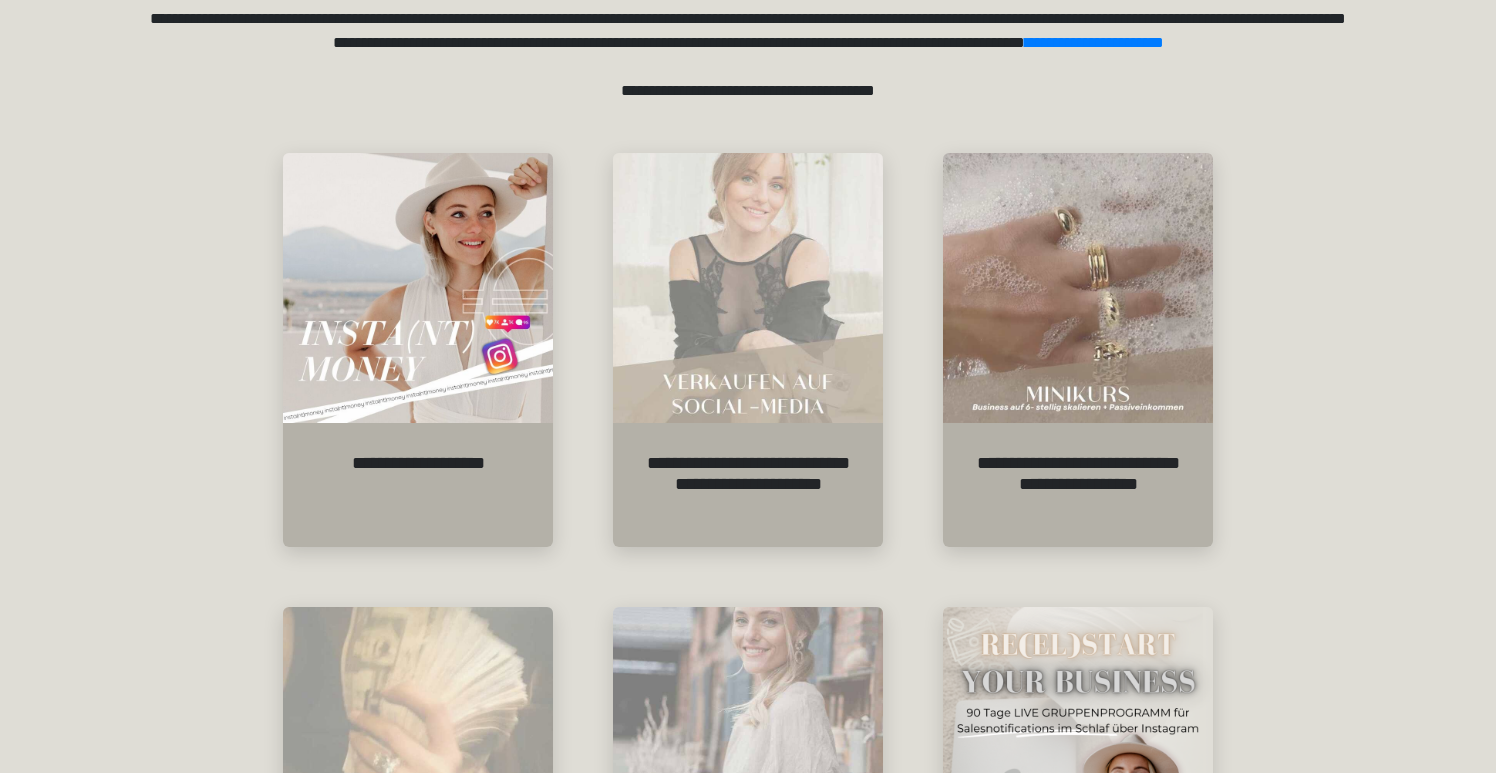 scroll, scrollTop: 0, scrollLeft: 0, axis: both 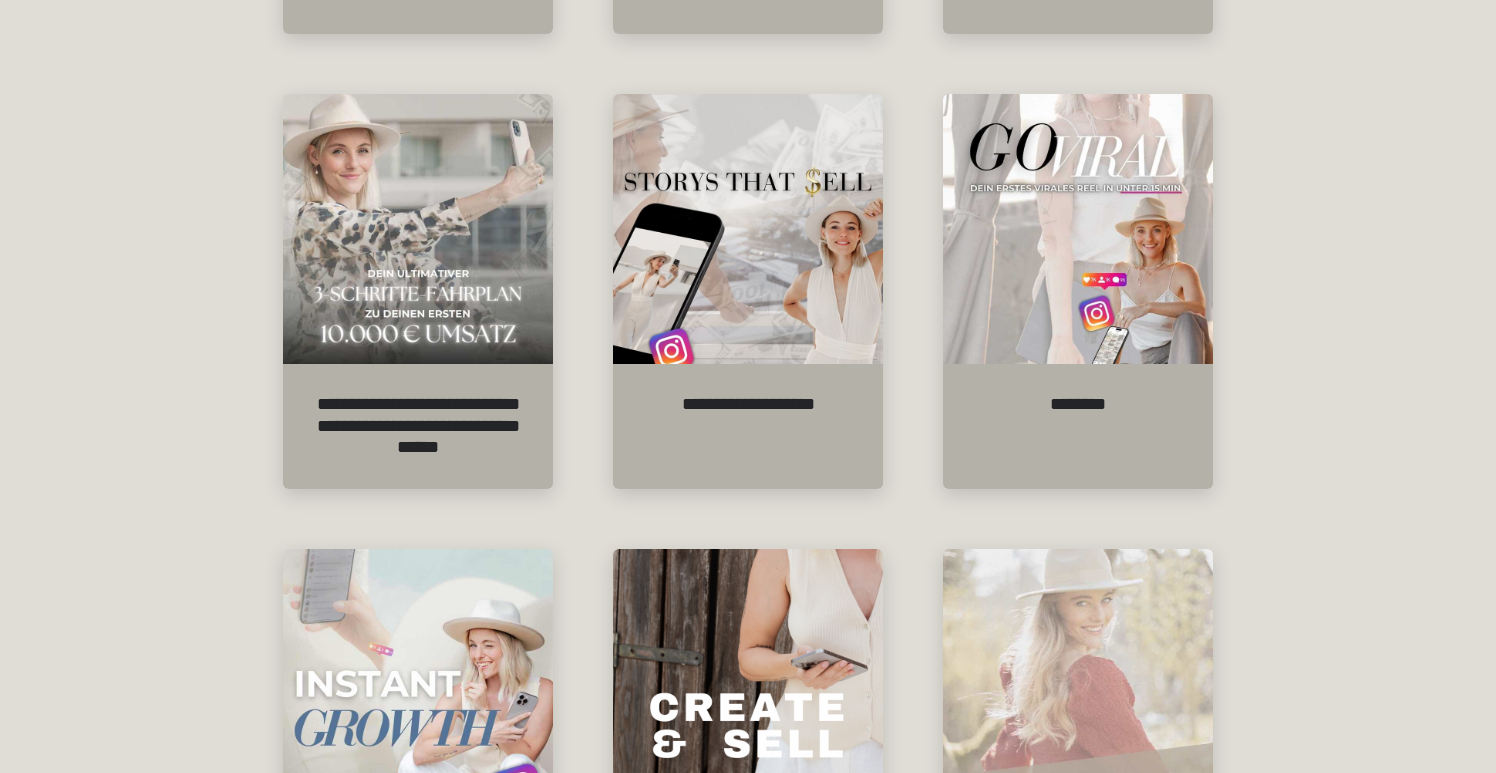click on "**********" at bounding box center (748, -144) 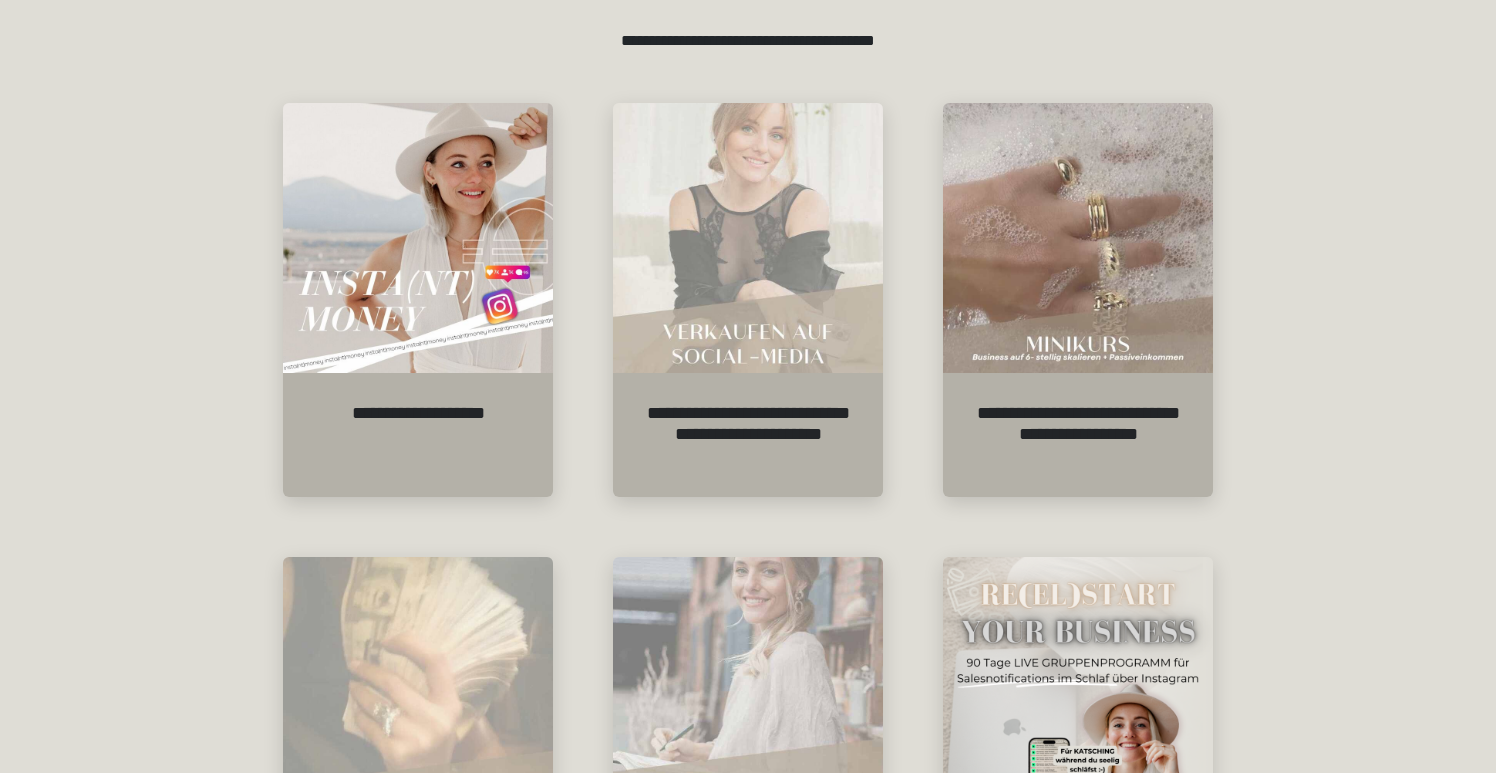 scroll, scrollTop: 0, scrollLeft: 0, axis: both 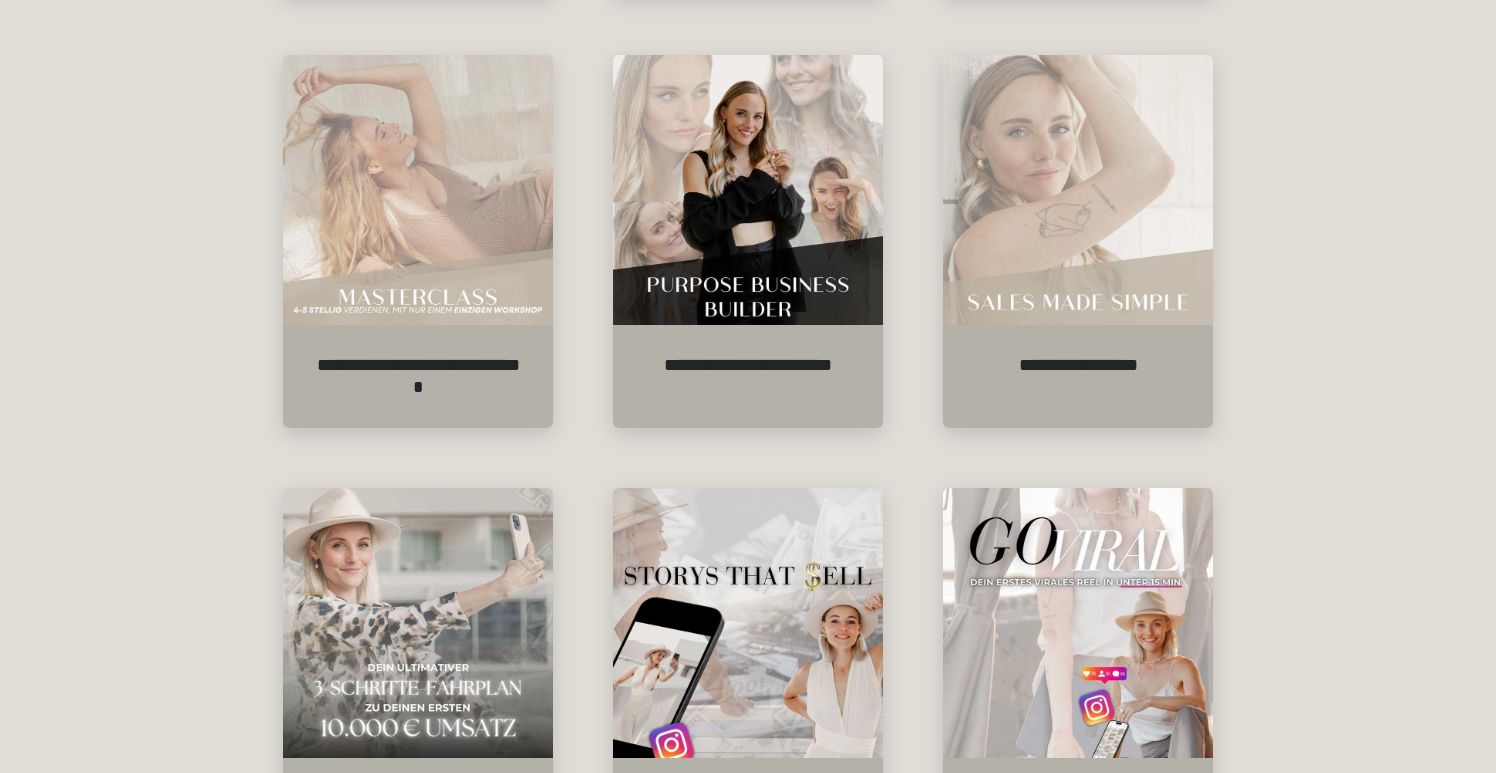 click on "**********" at bounding box center [748, 250] 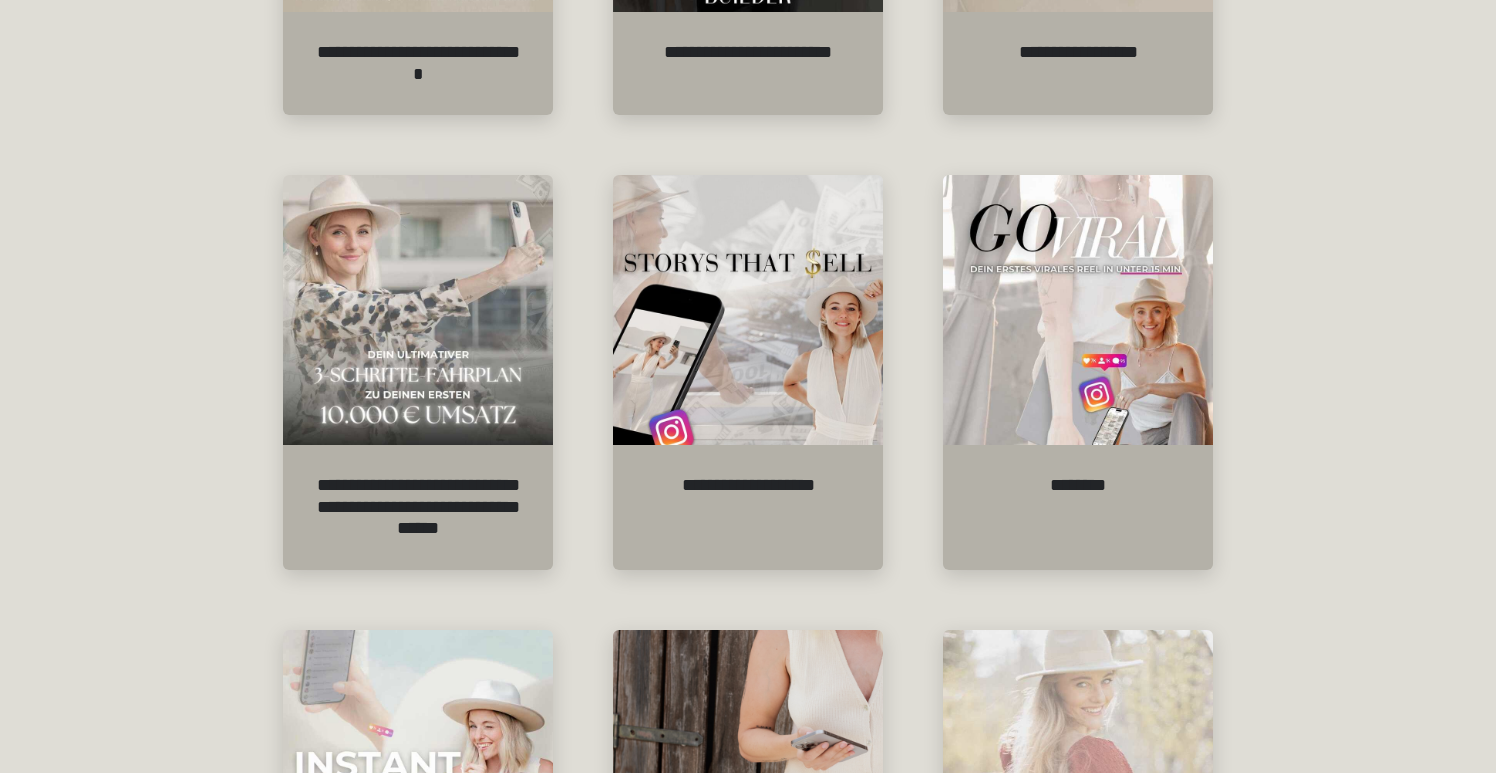 scroll, scrollTop: 1867, scrollLeft: 0, axis: vertical 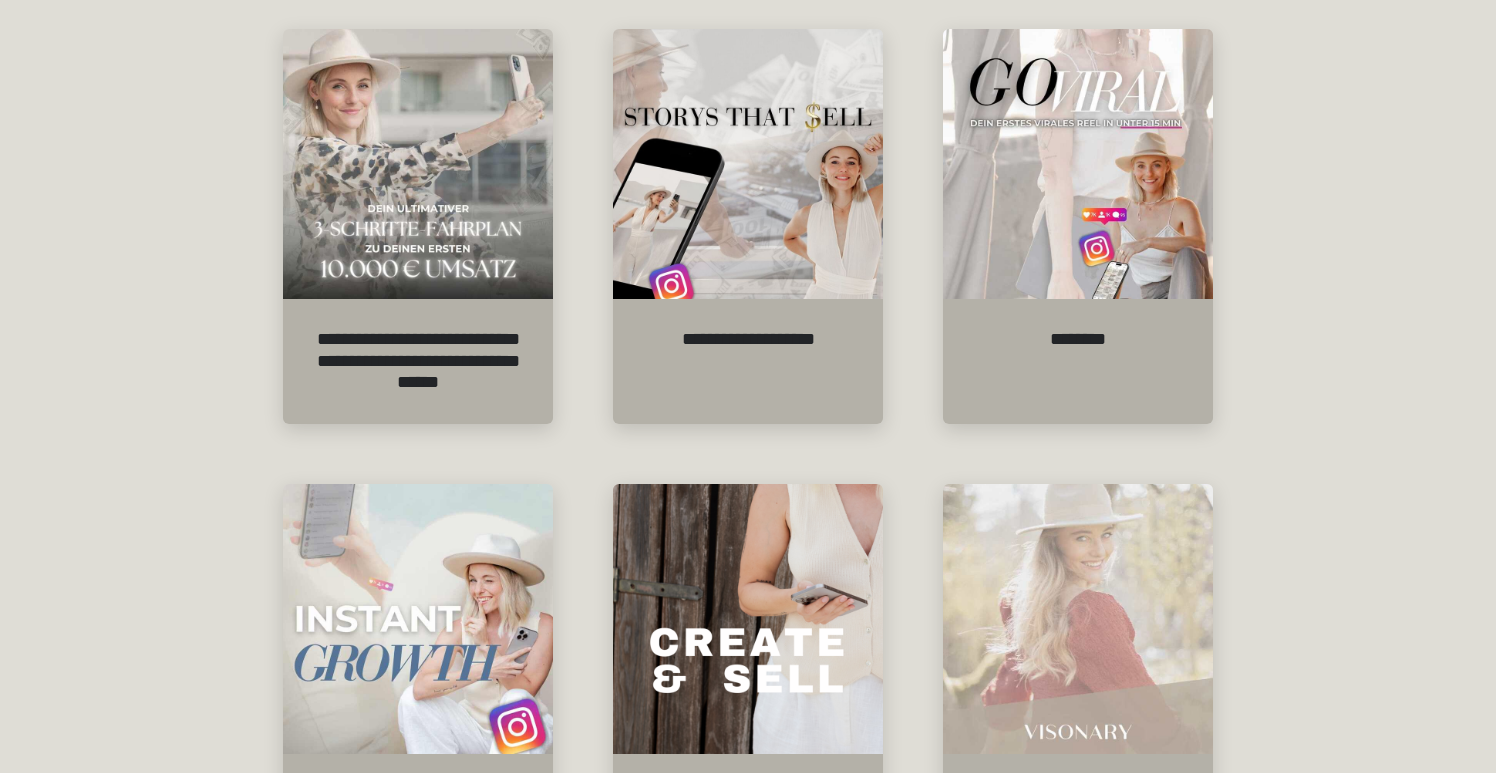 click on "**********" at bounding box center [748, -209] 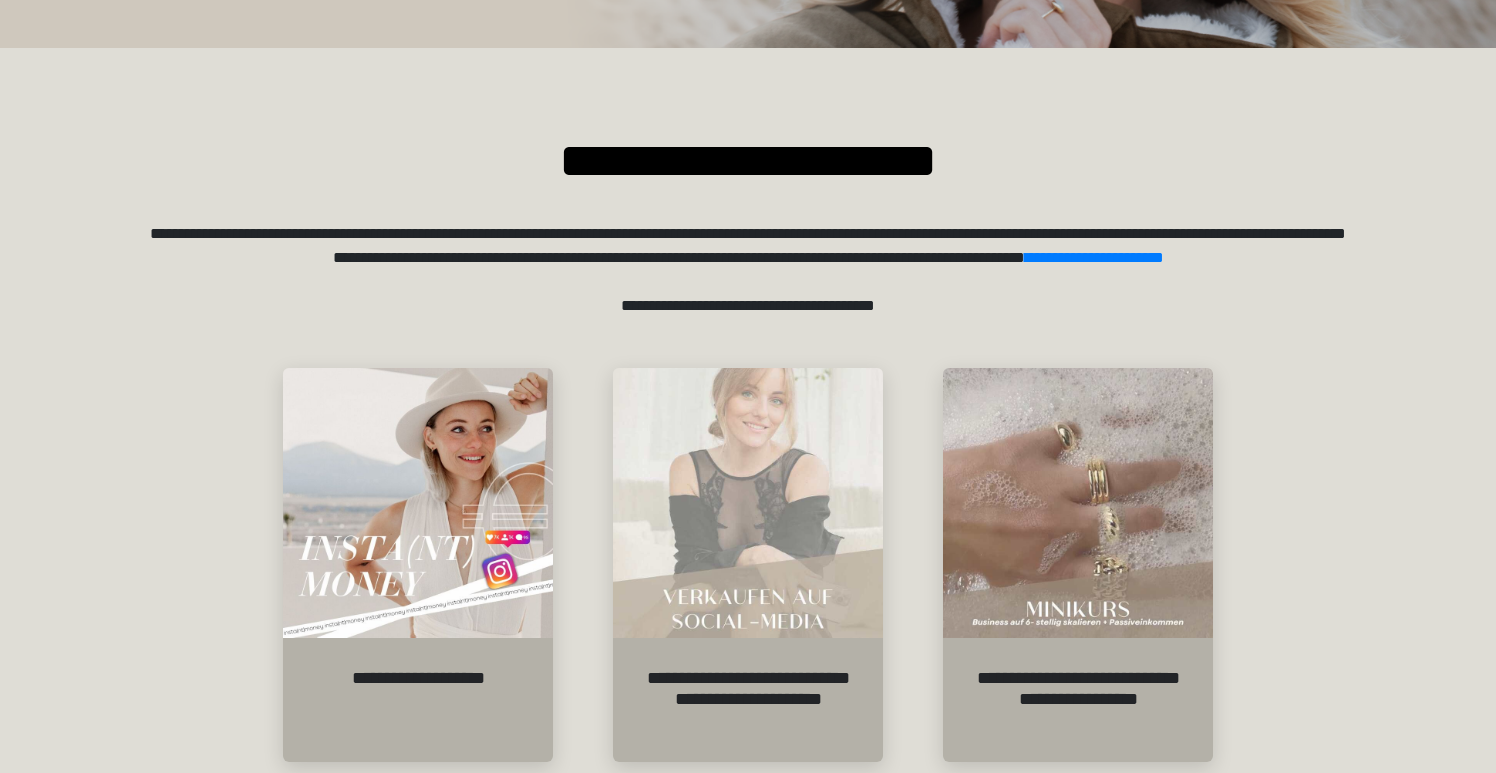 scroll, scrollTop: 290, scrollLeft: 0, axis: vertical 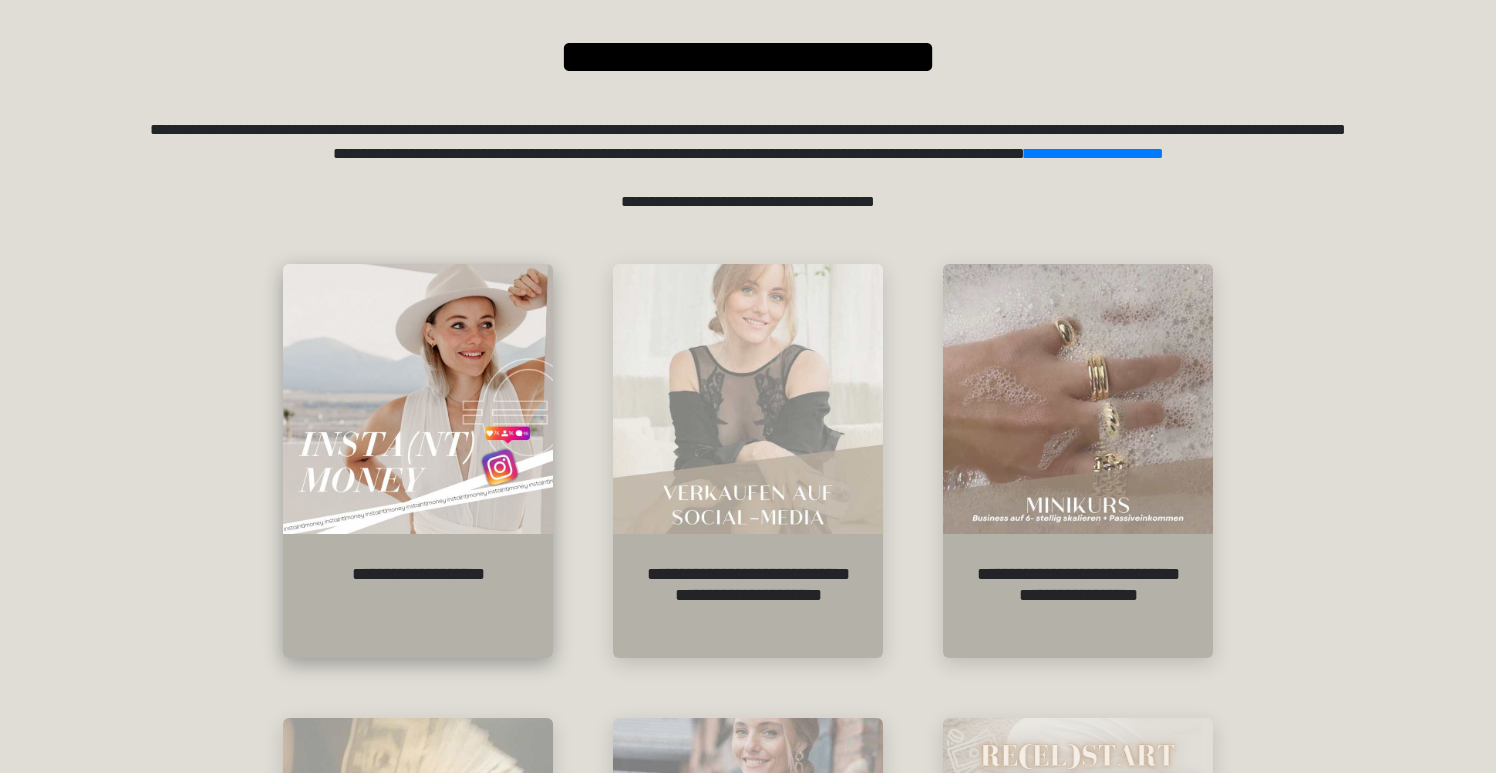 click at bounding box center (418, 399) 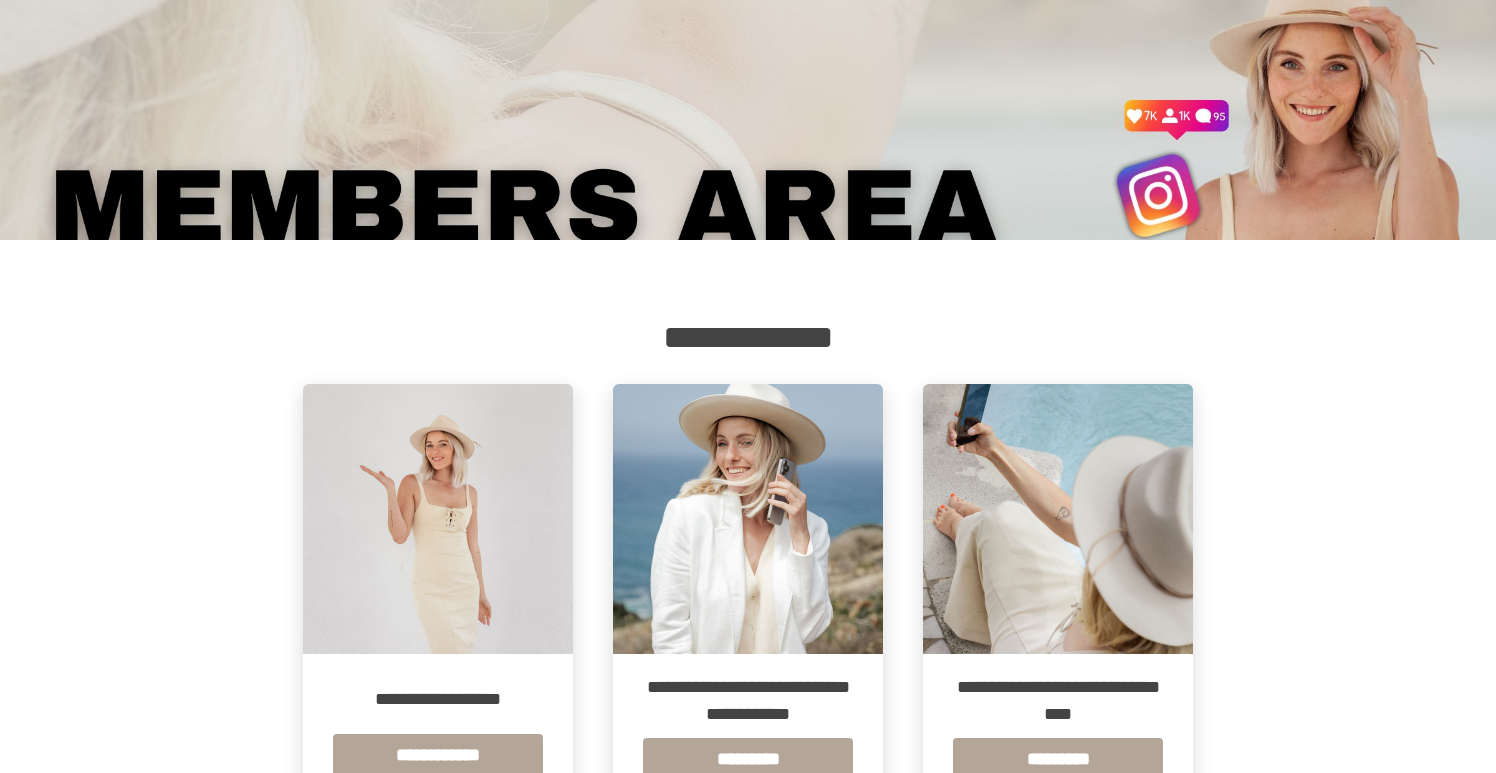 scroll, scrollTop: 0, scrollLeft: 0, axis: both 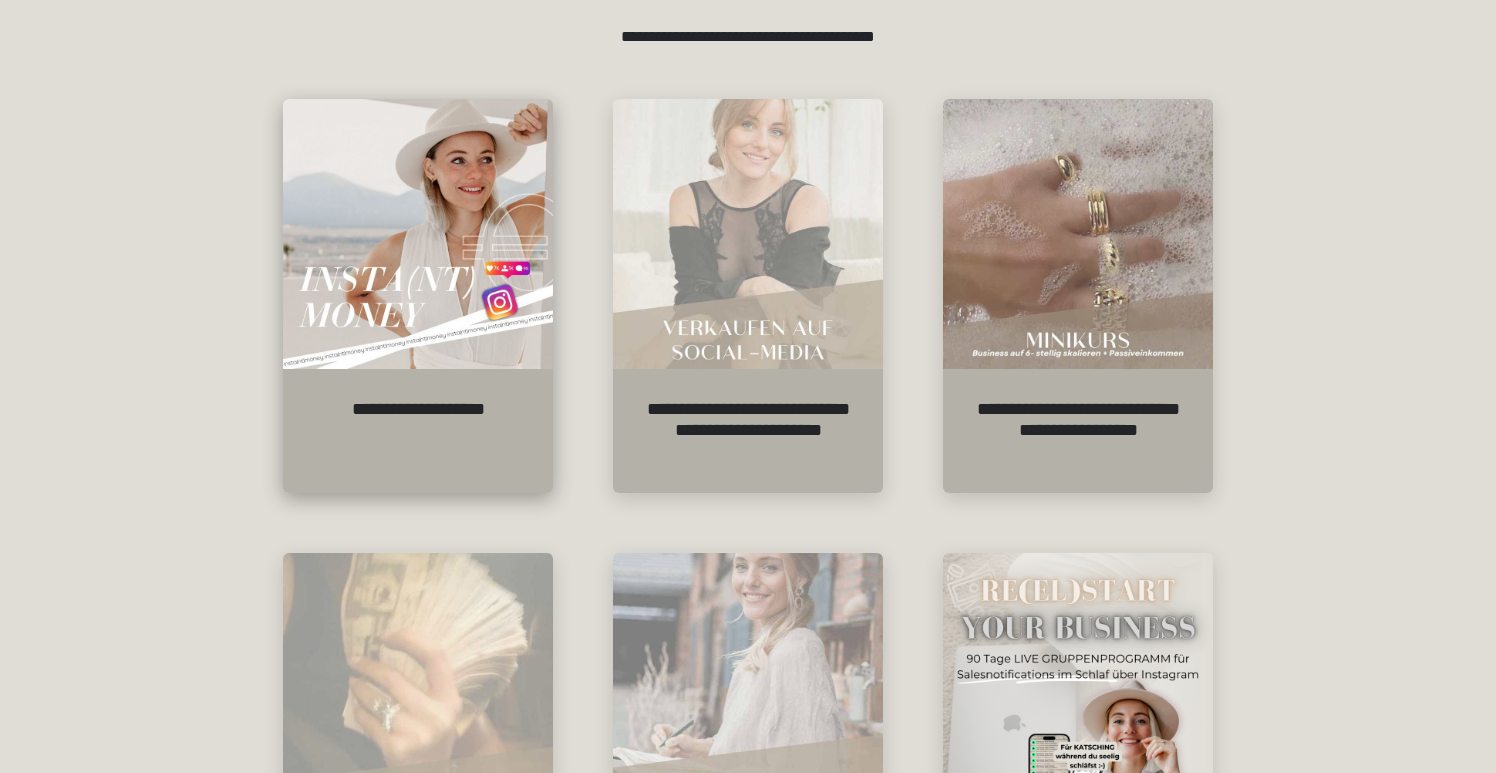 click at bounding box center [418, 234] 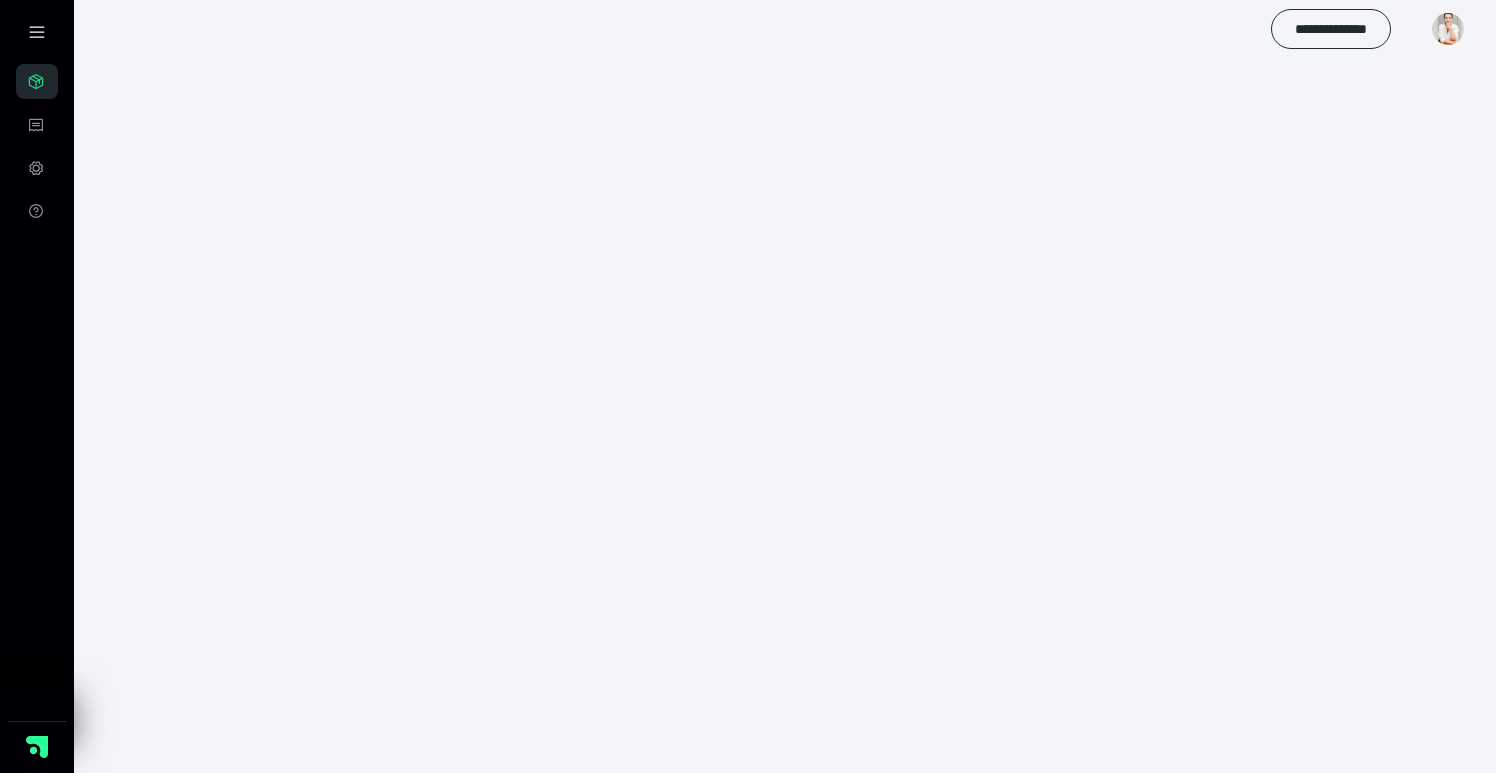 scroll, scrollTop: 56, scrollLeft: 0, axis: vertical 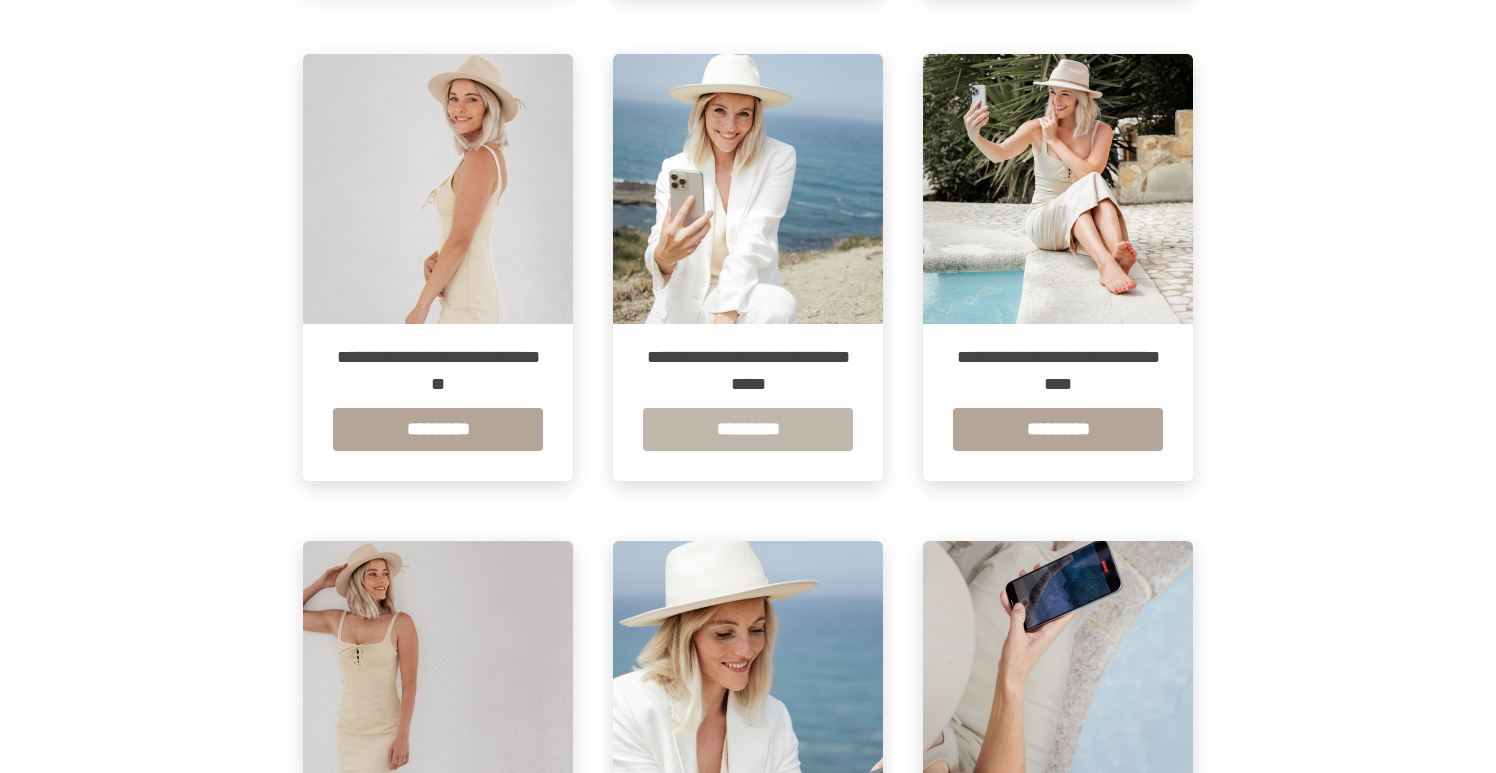 click on "*********" at bounding box center [748, 429] 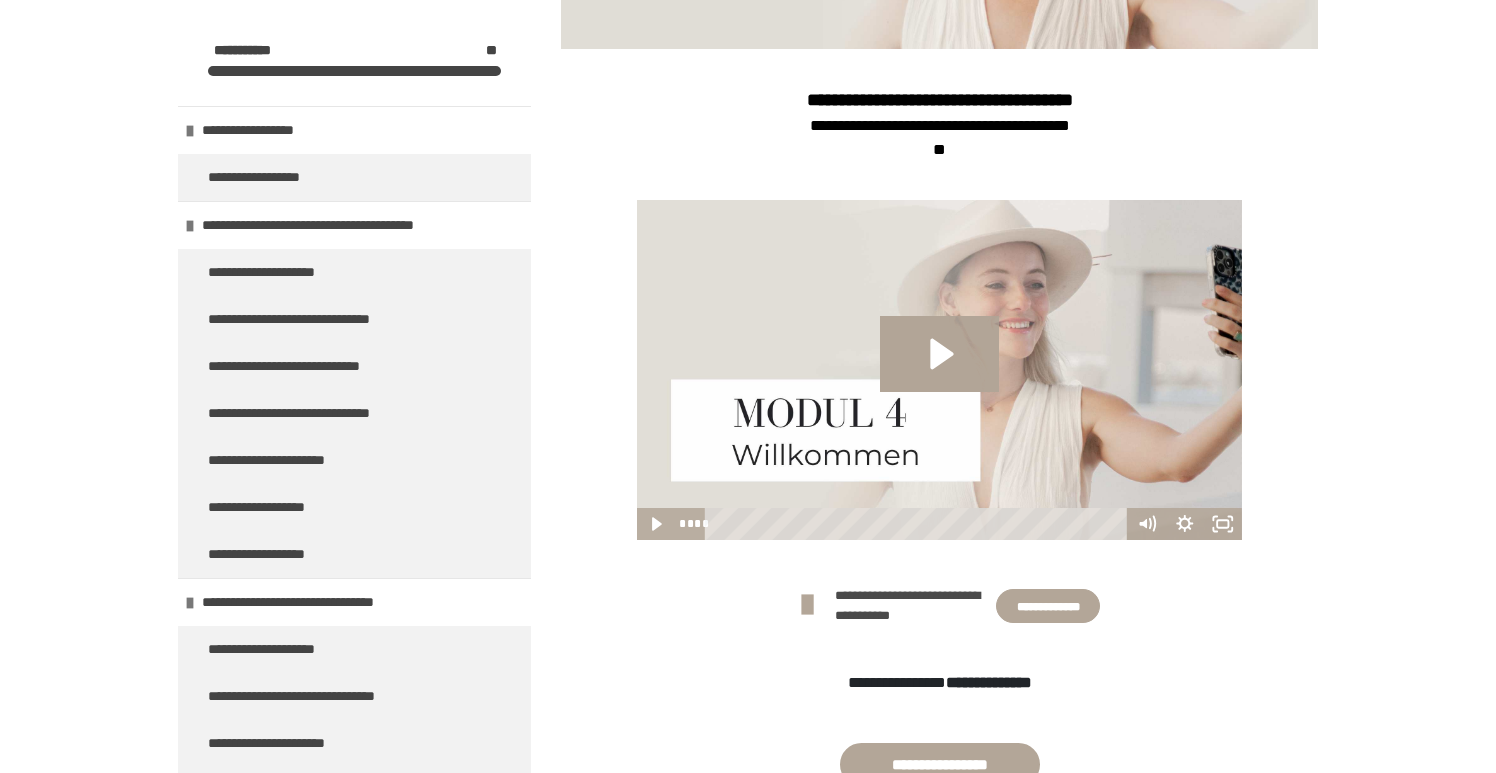 scroll, scrollTop: 460, scrollLeft: 0, axis: vertical 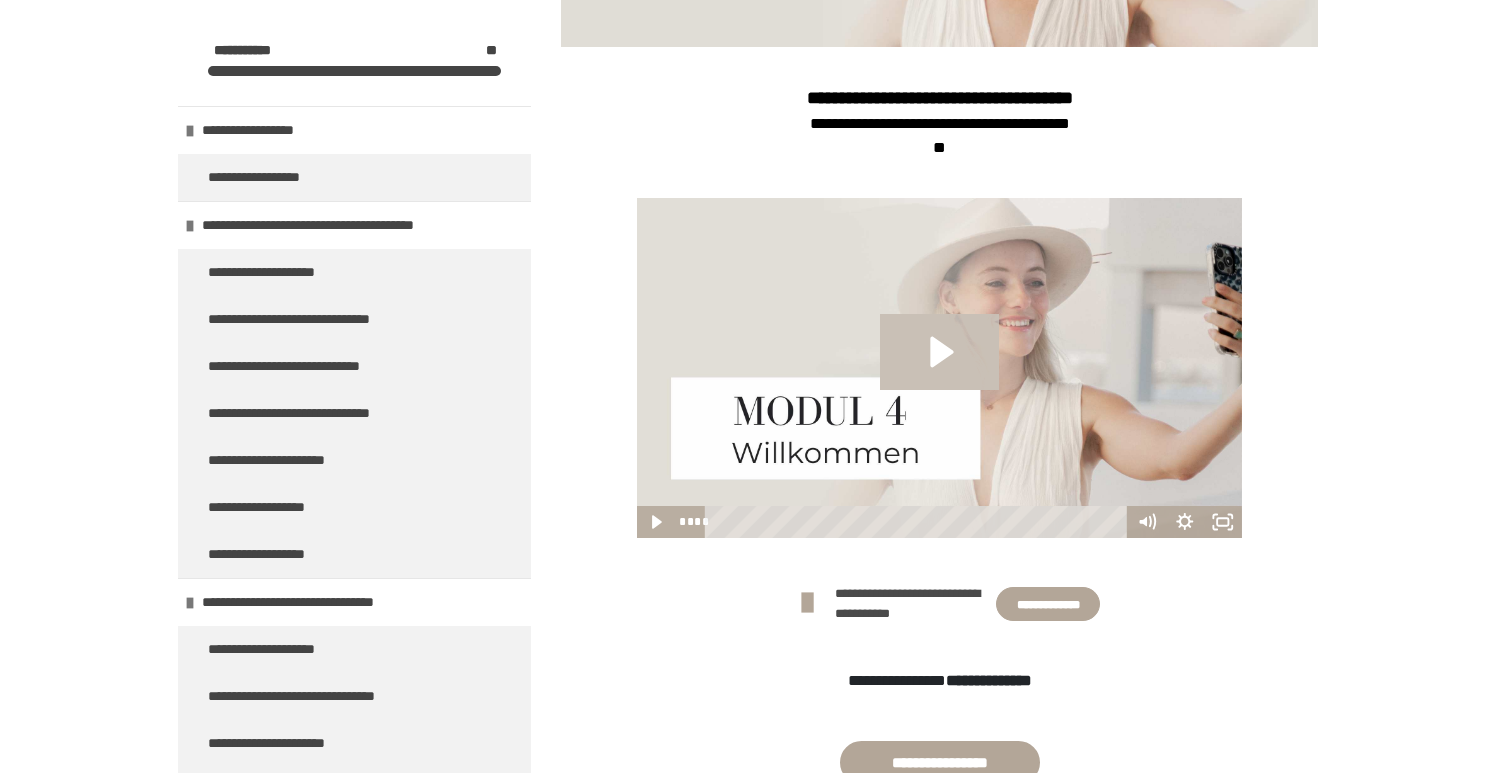 click 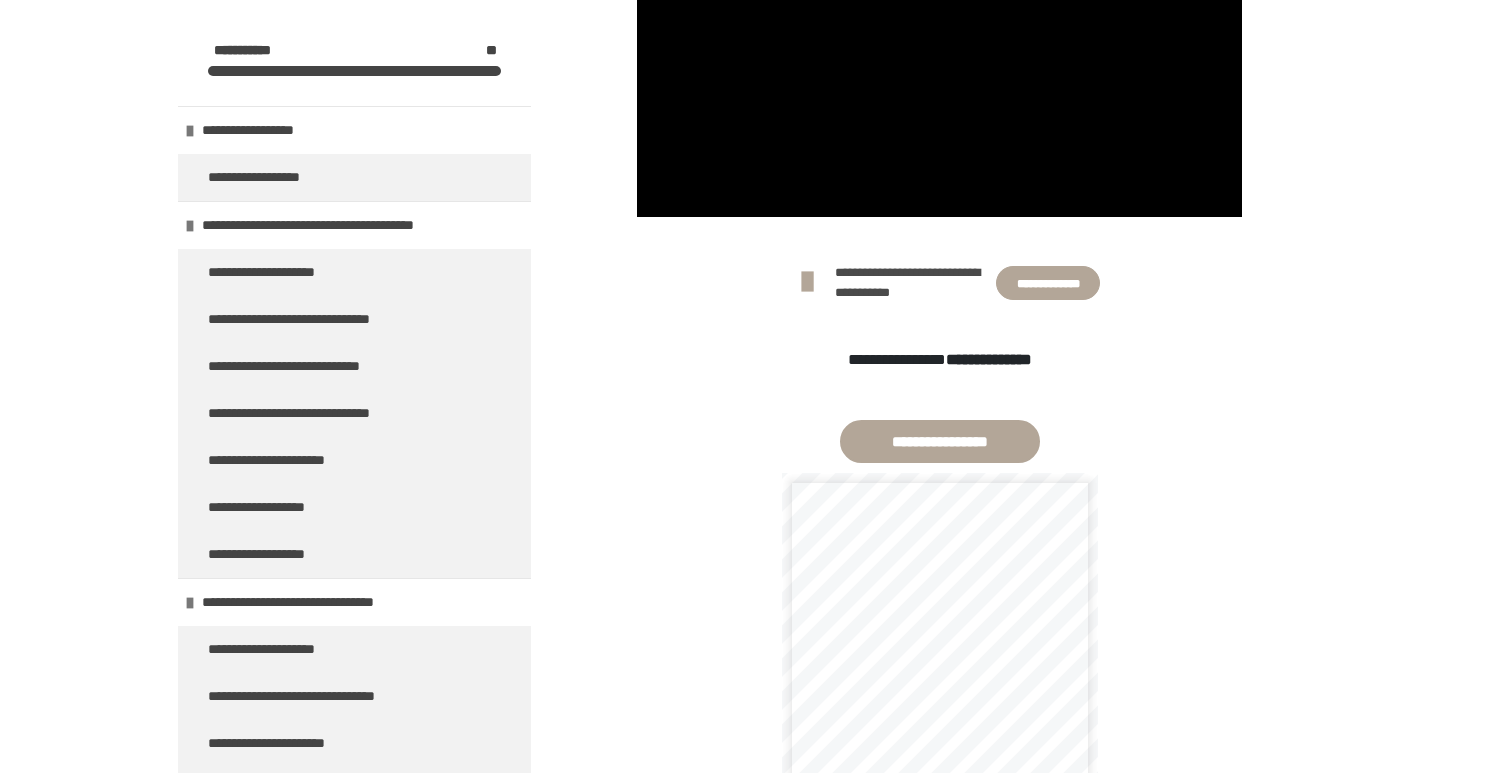 scroll, scrollTop: 835, scrollLeft: 0, axis: vertical 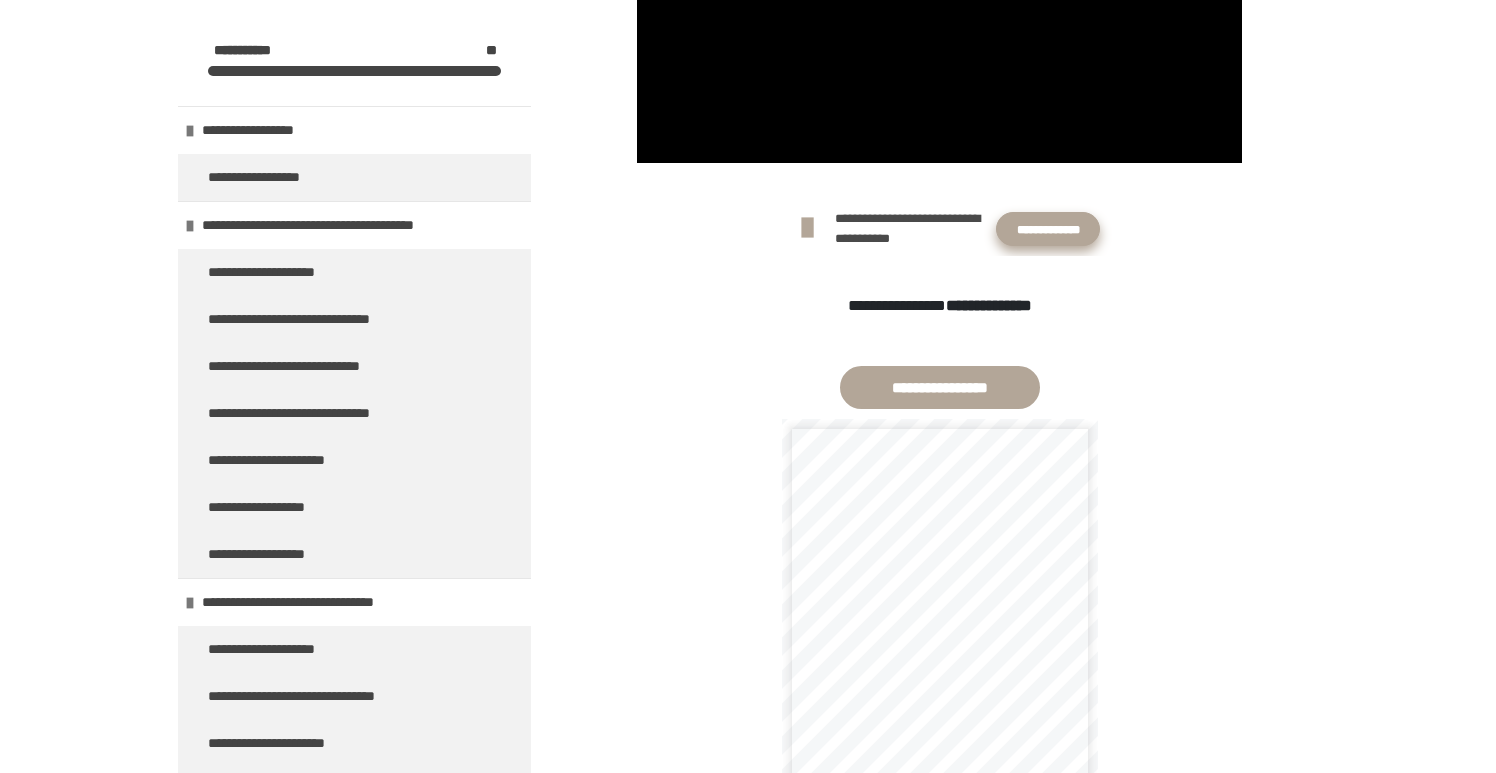 click on "**********" at bounding box center [1048, 229] 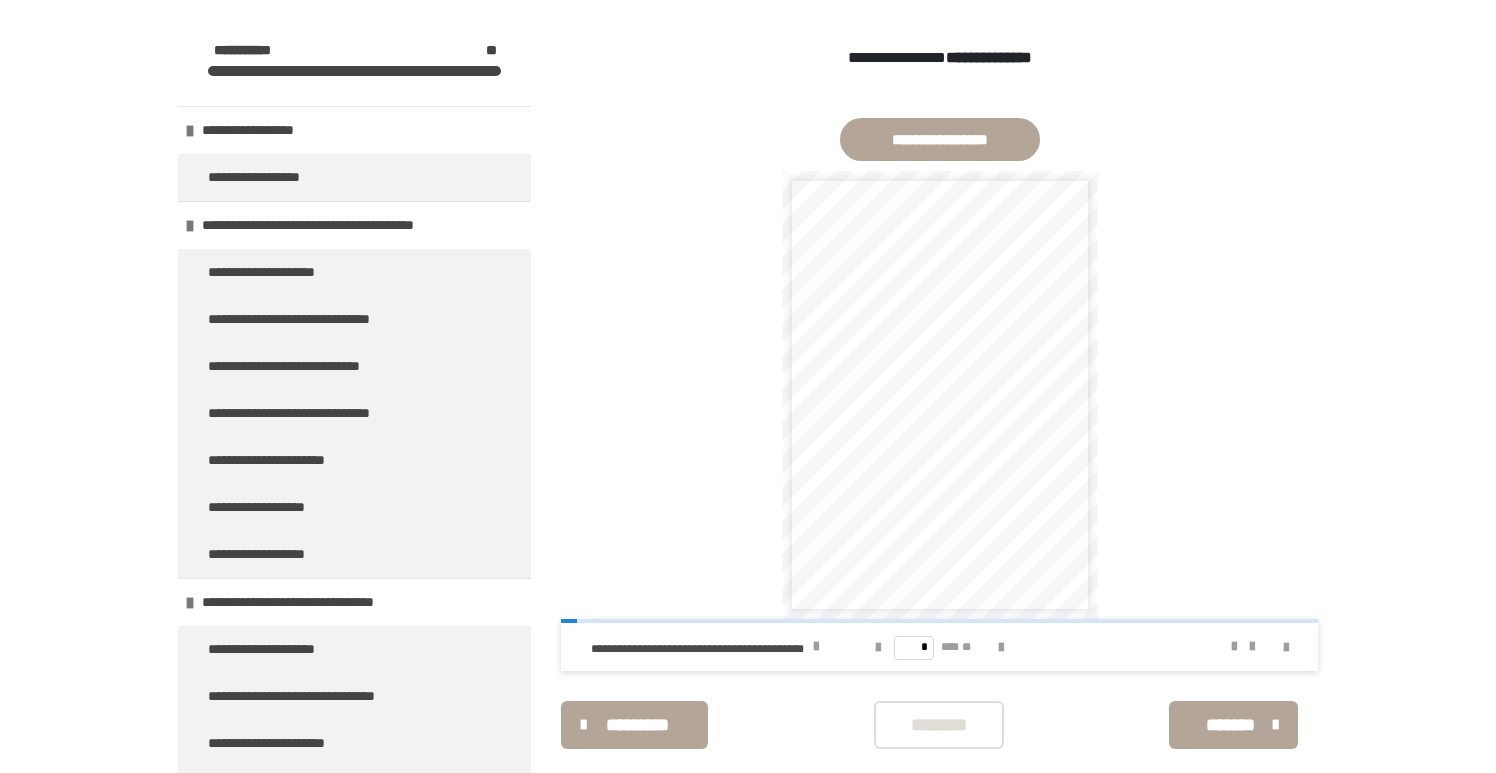 scroll, scrollTop: 1103, scrollLeft: 0, axis: vertical 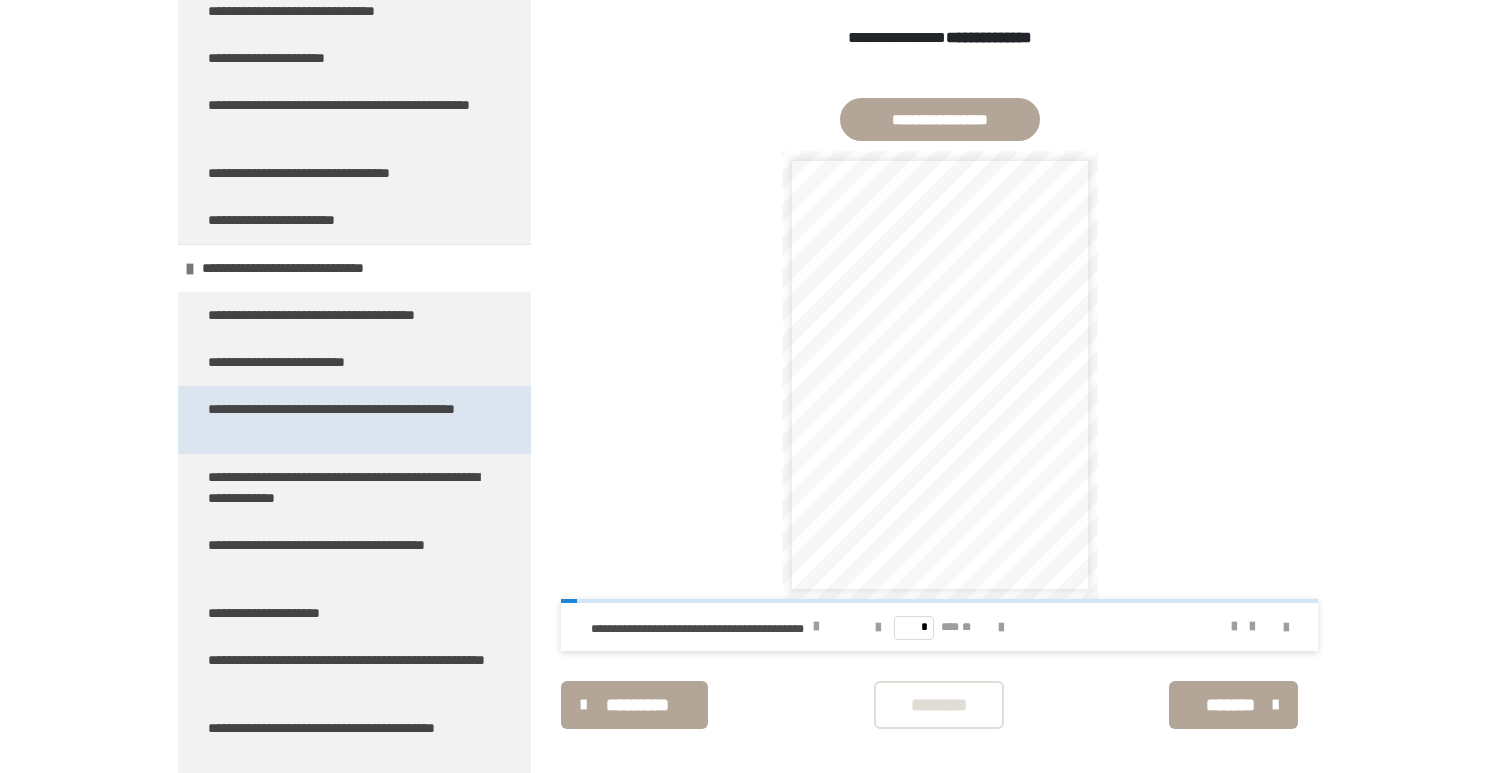click on "**********" at bounding box center [346, 420] 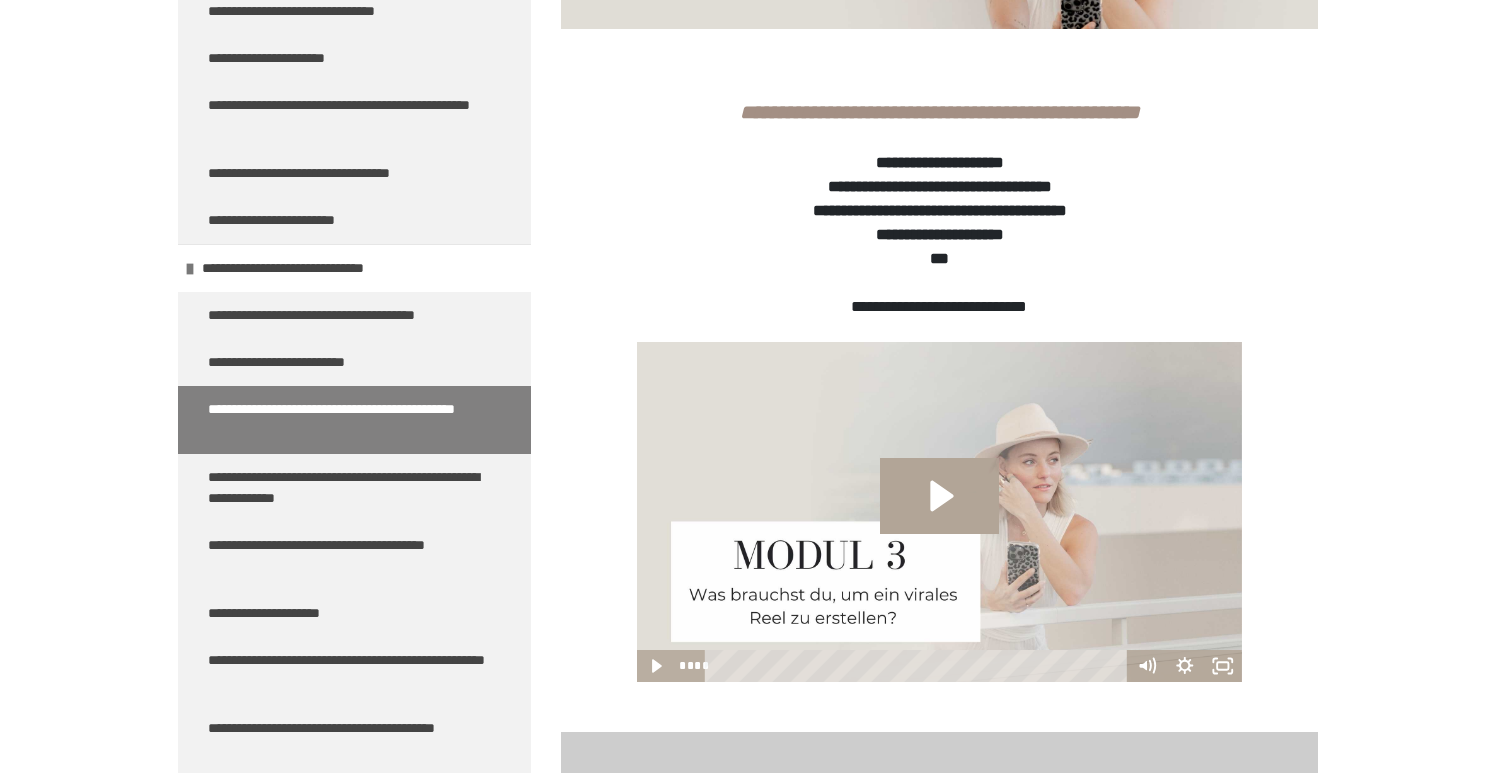 scroll, scrollTop: 520, scrollLeft: 0, axis: vertical 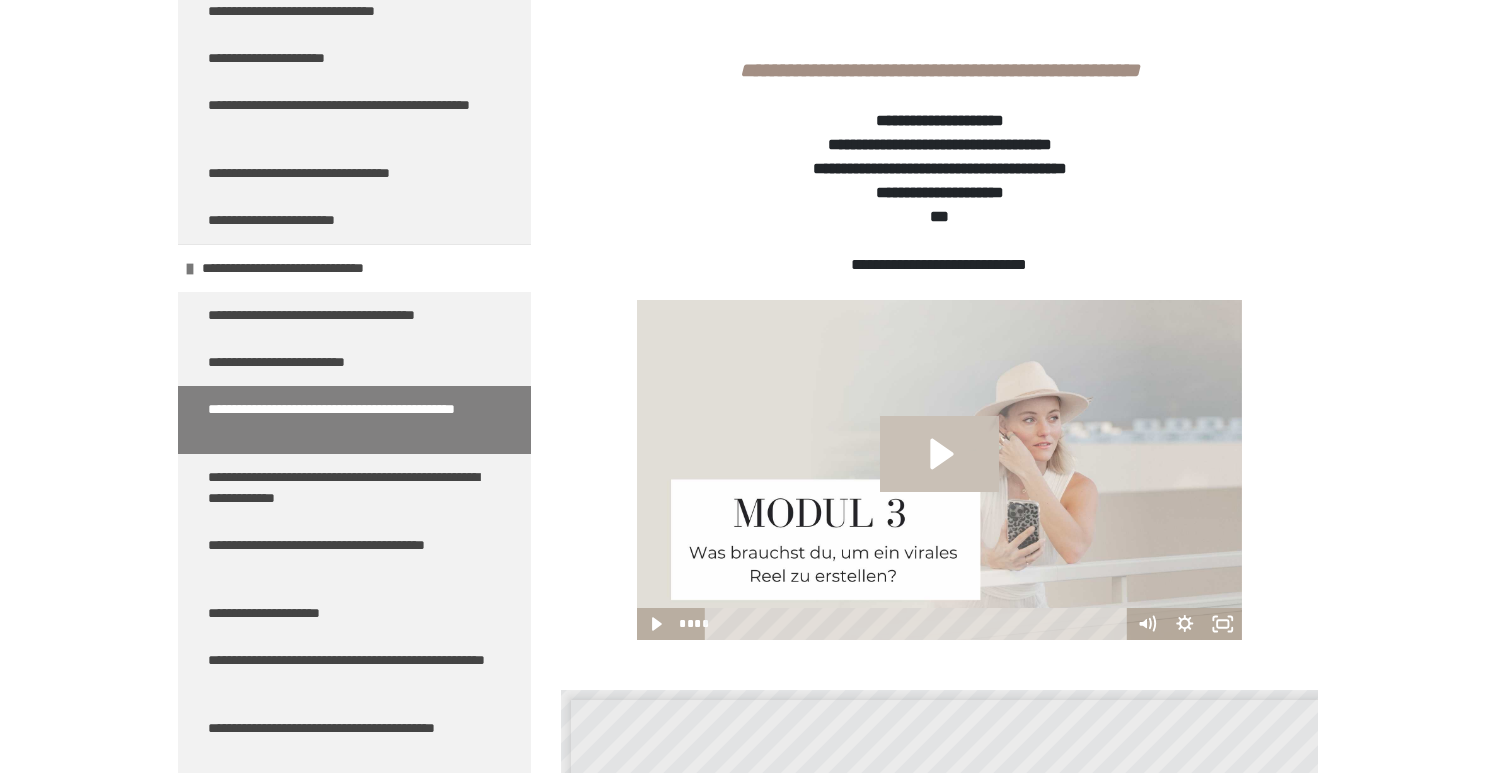click 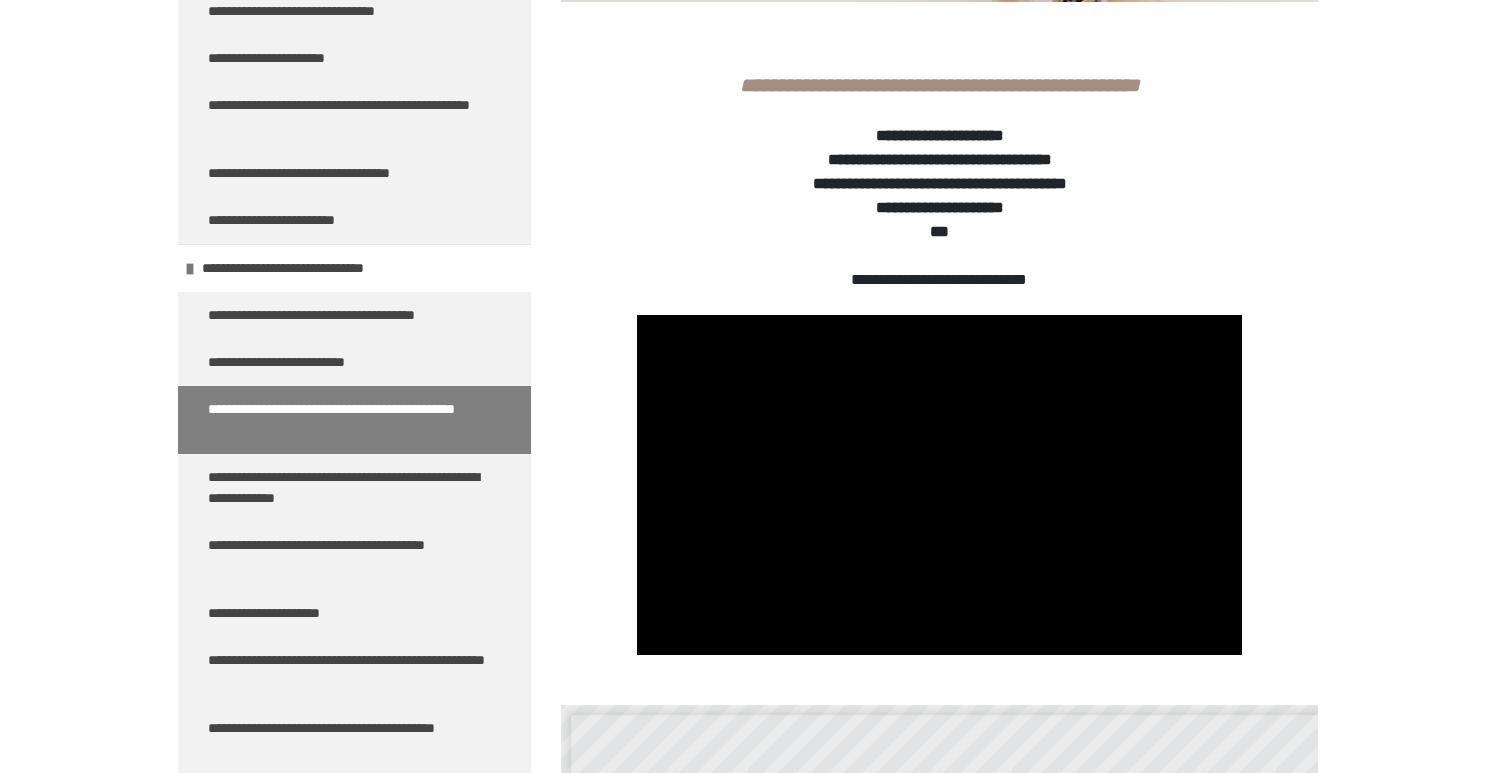 scroll, scrollTop: 502, scrollLeft: 0, axis: vertical 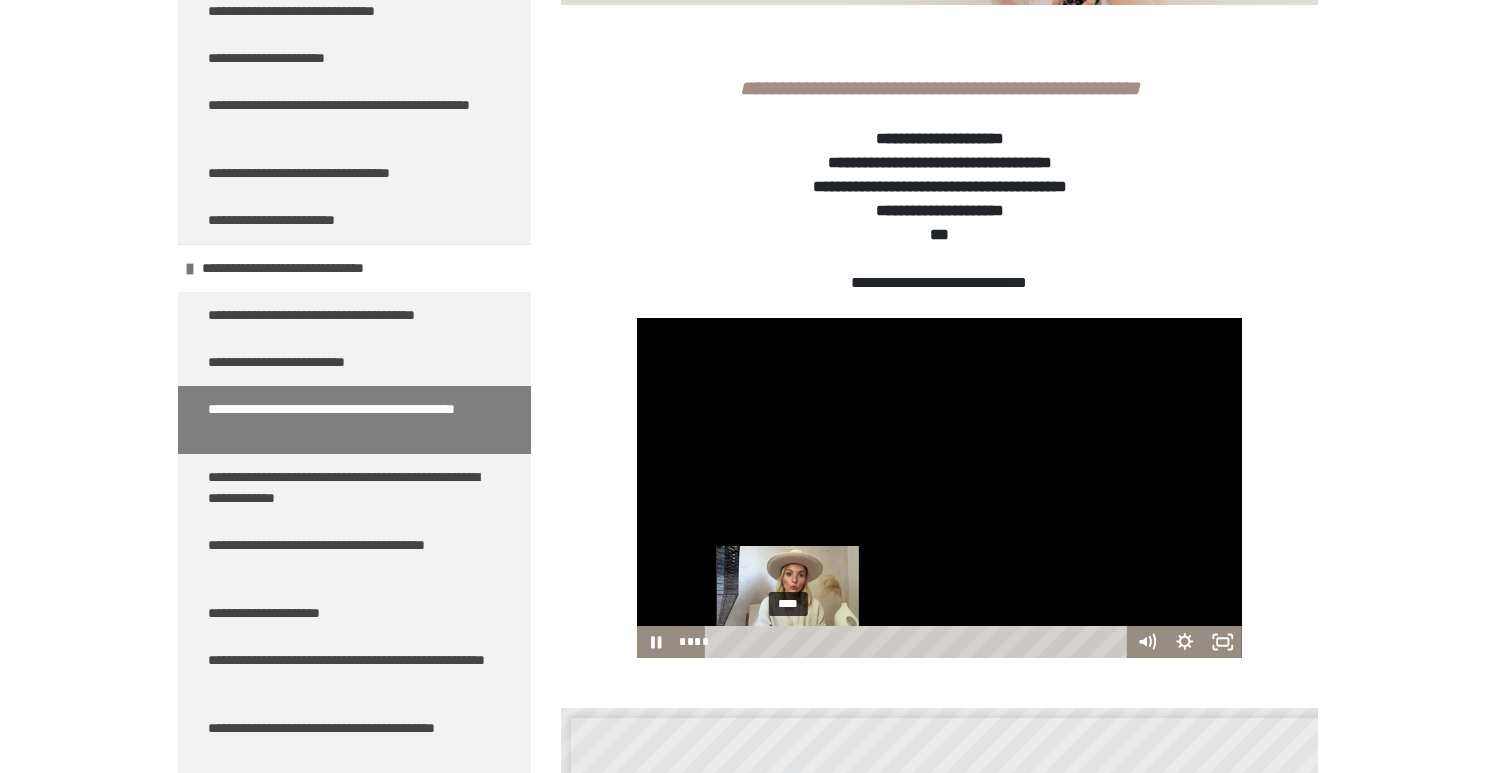 click on "****" at bounding box center [919, 642] 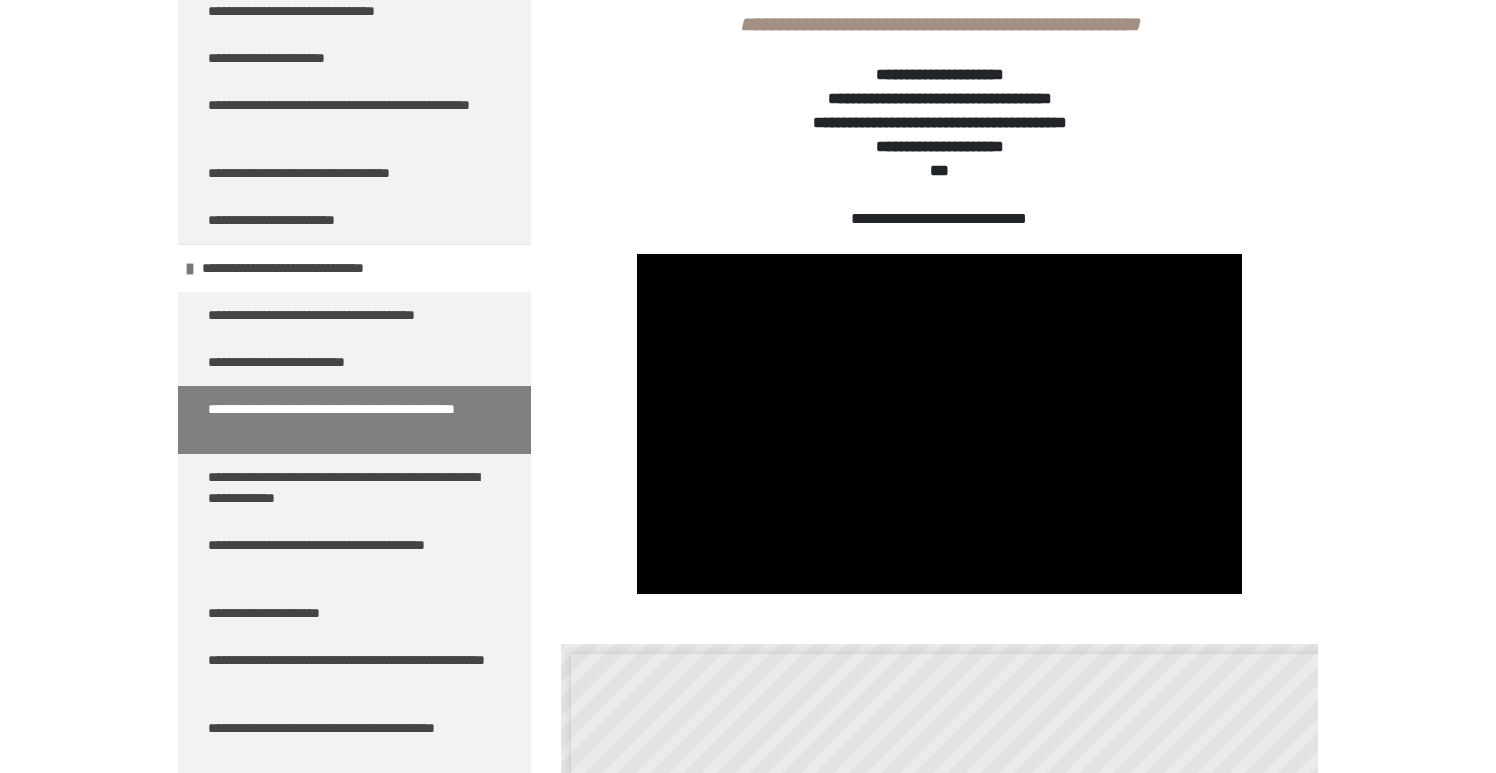 scroll, scrollTop: 583, scrollLeft: 0, axis: vertical 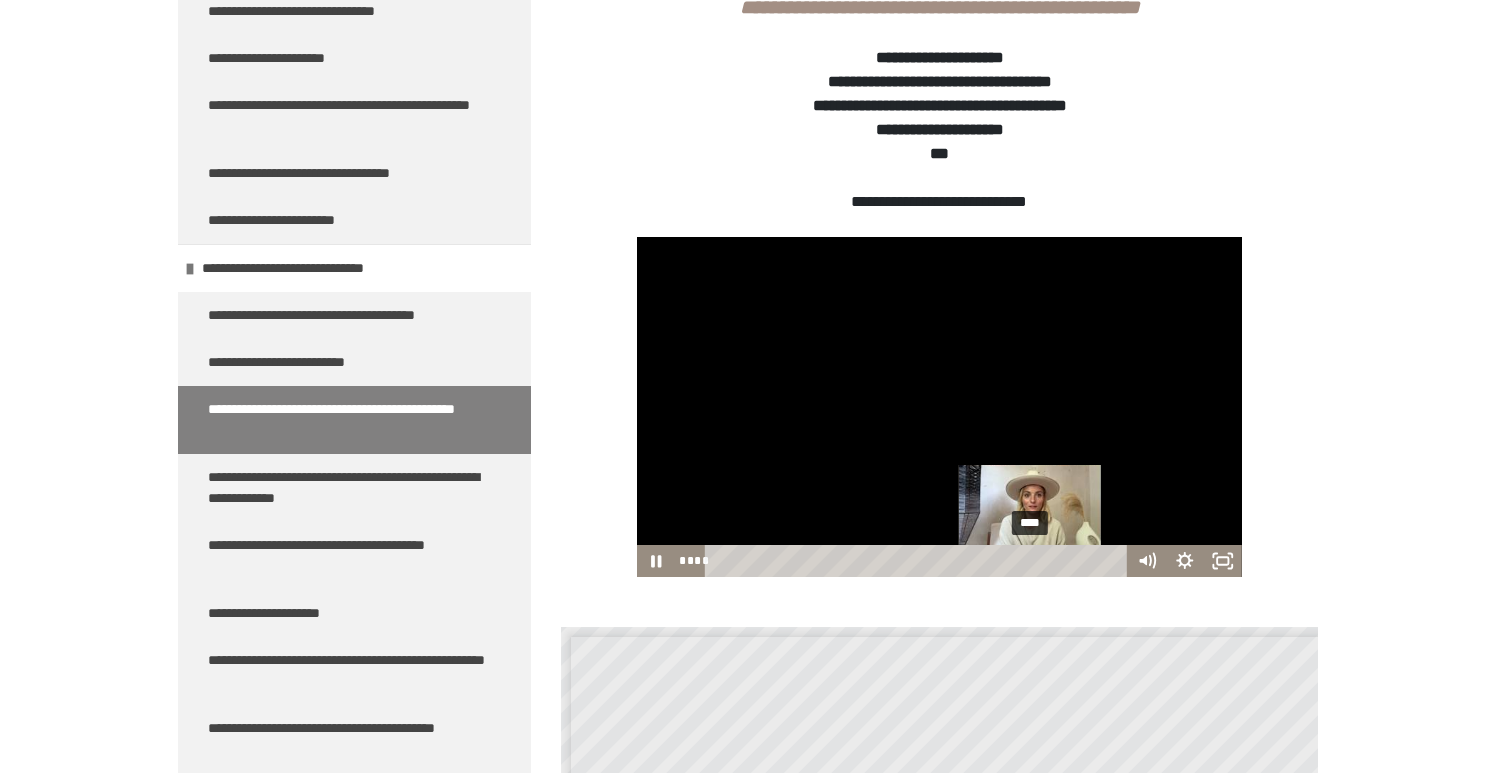 click on "****" at bounding box center (919, 561) 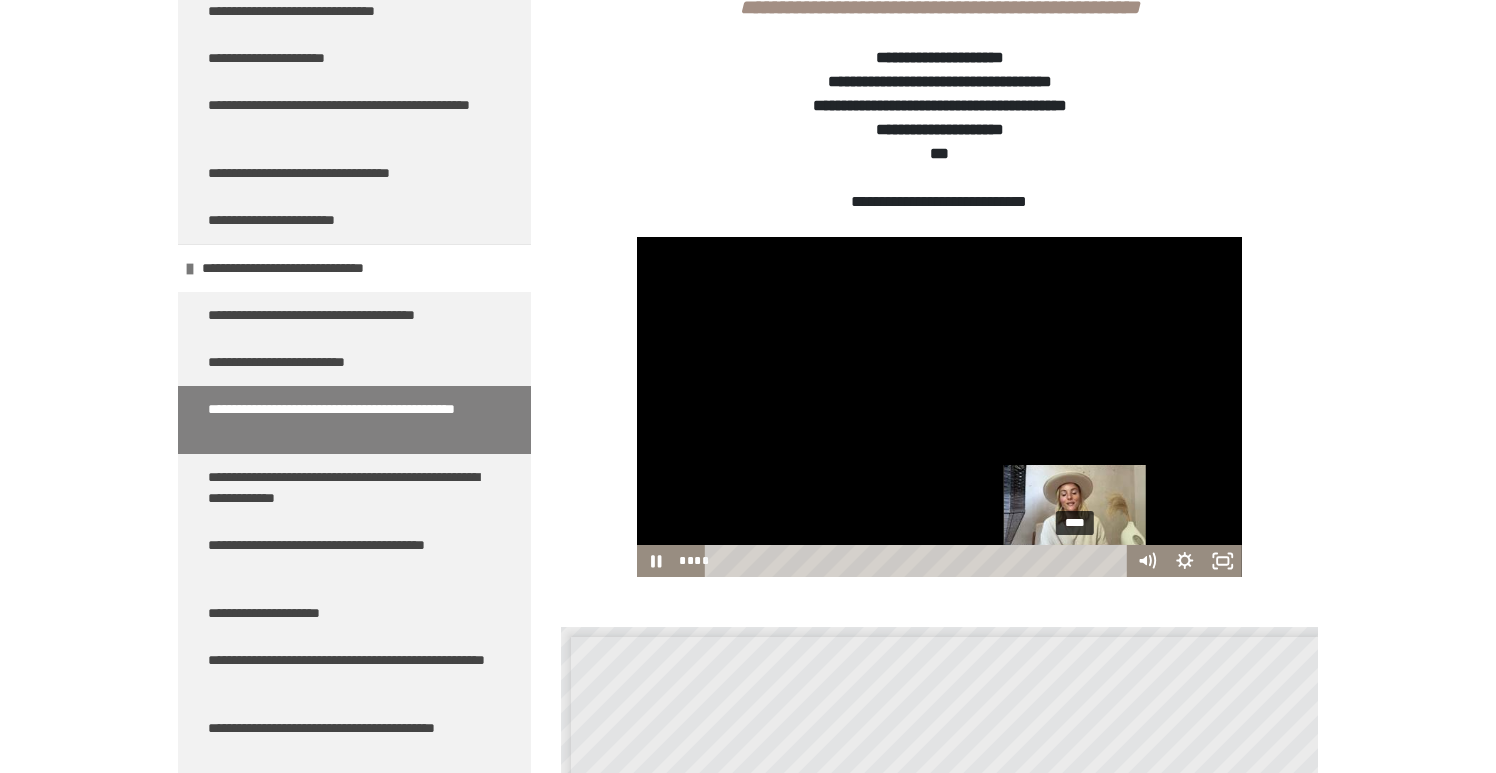 click on "****" at bounding box center (919, 561) 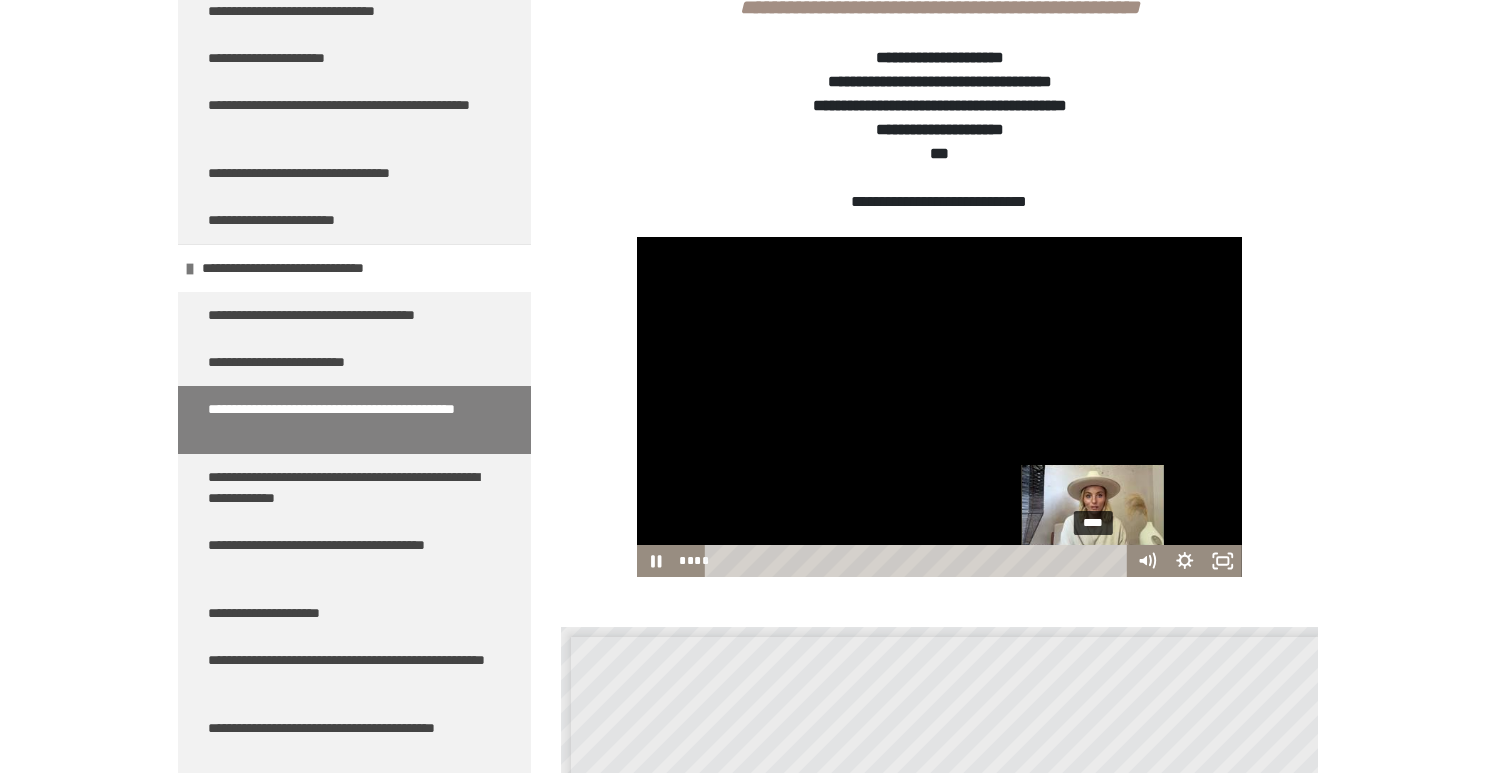 click on "****" at bounding box center [919, 561] 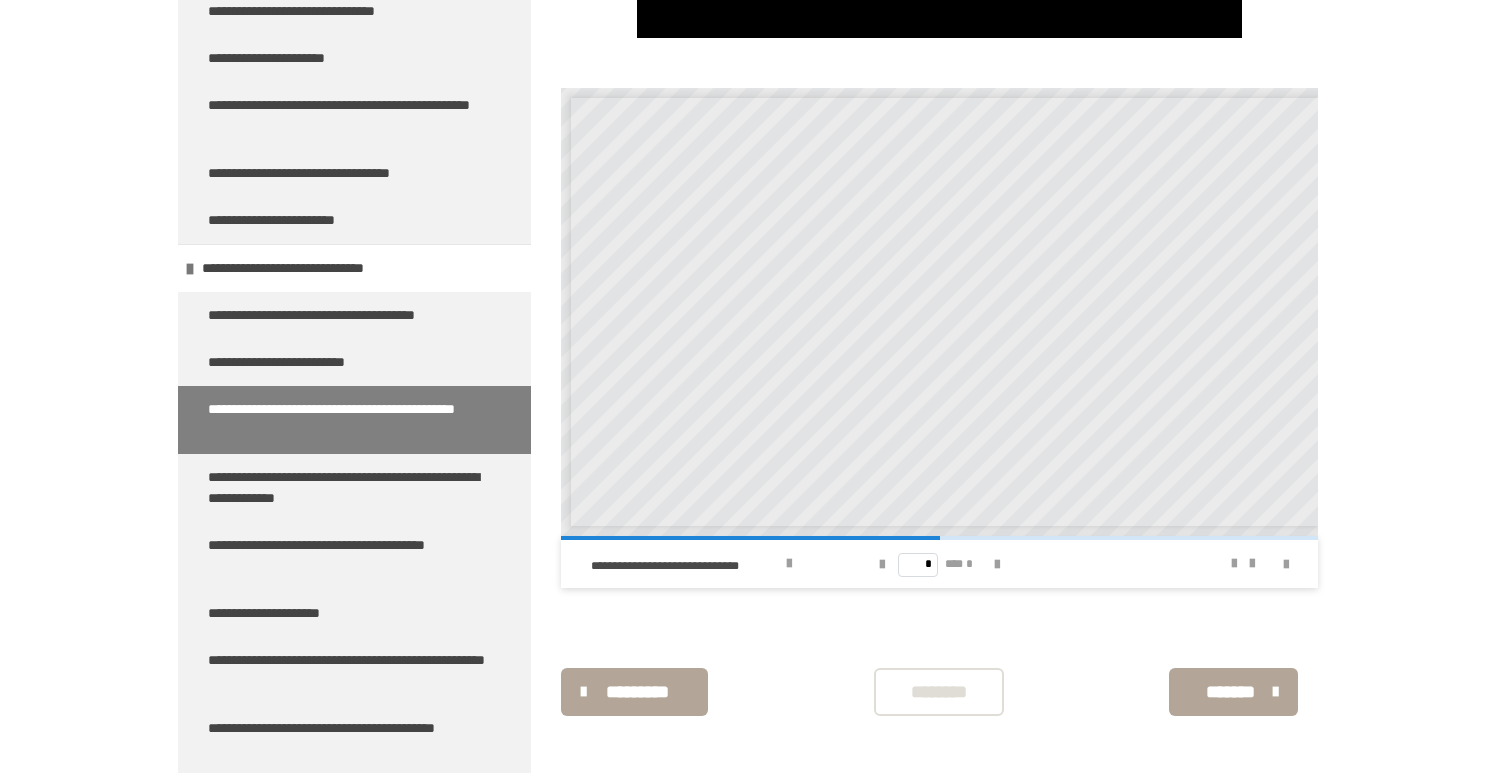 scroll, scrollTop: 1125, scrollLeft: 0, axis: vertical 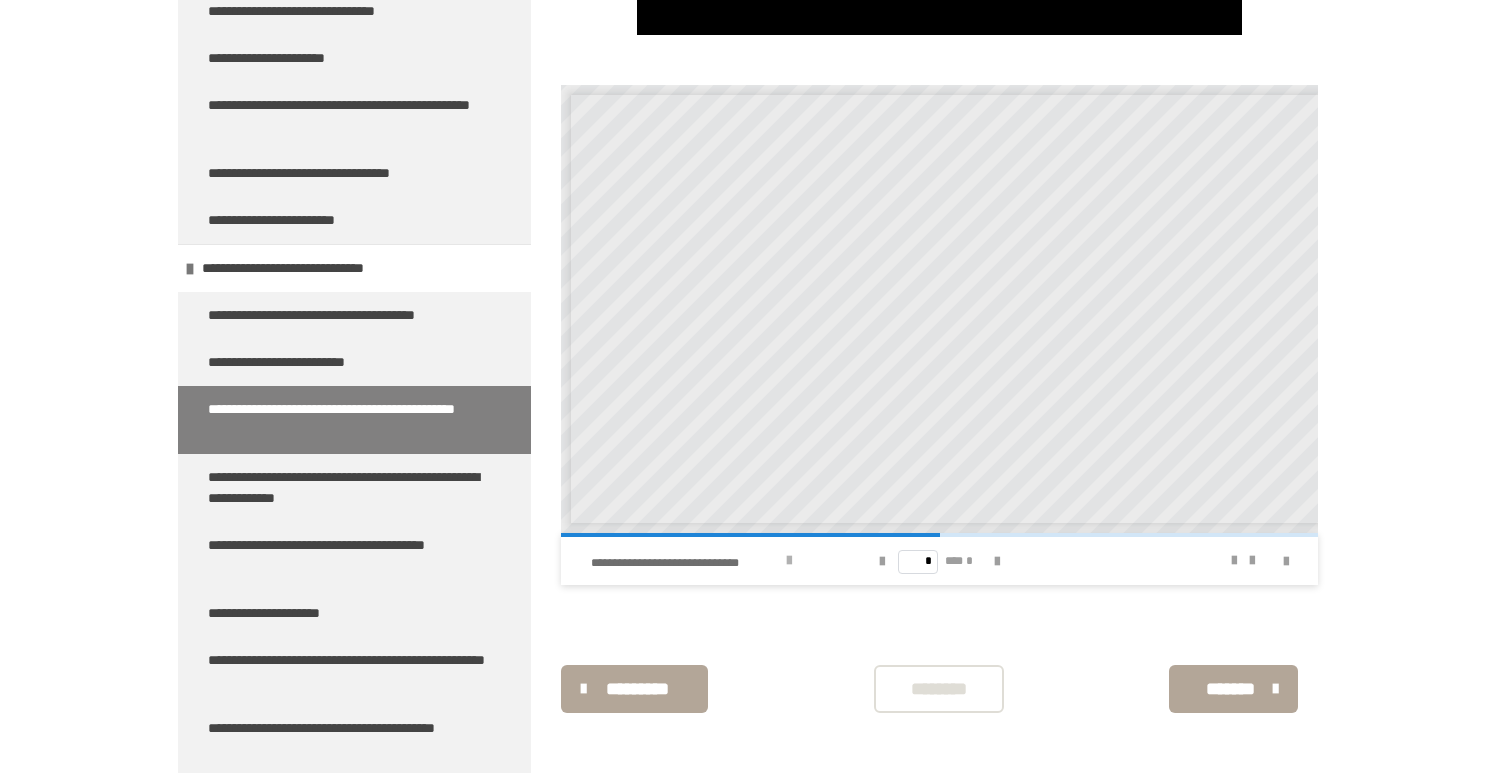 click on "**********" at bounding box center [685, 563] 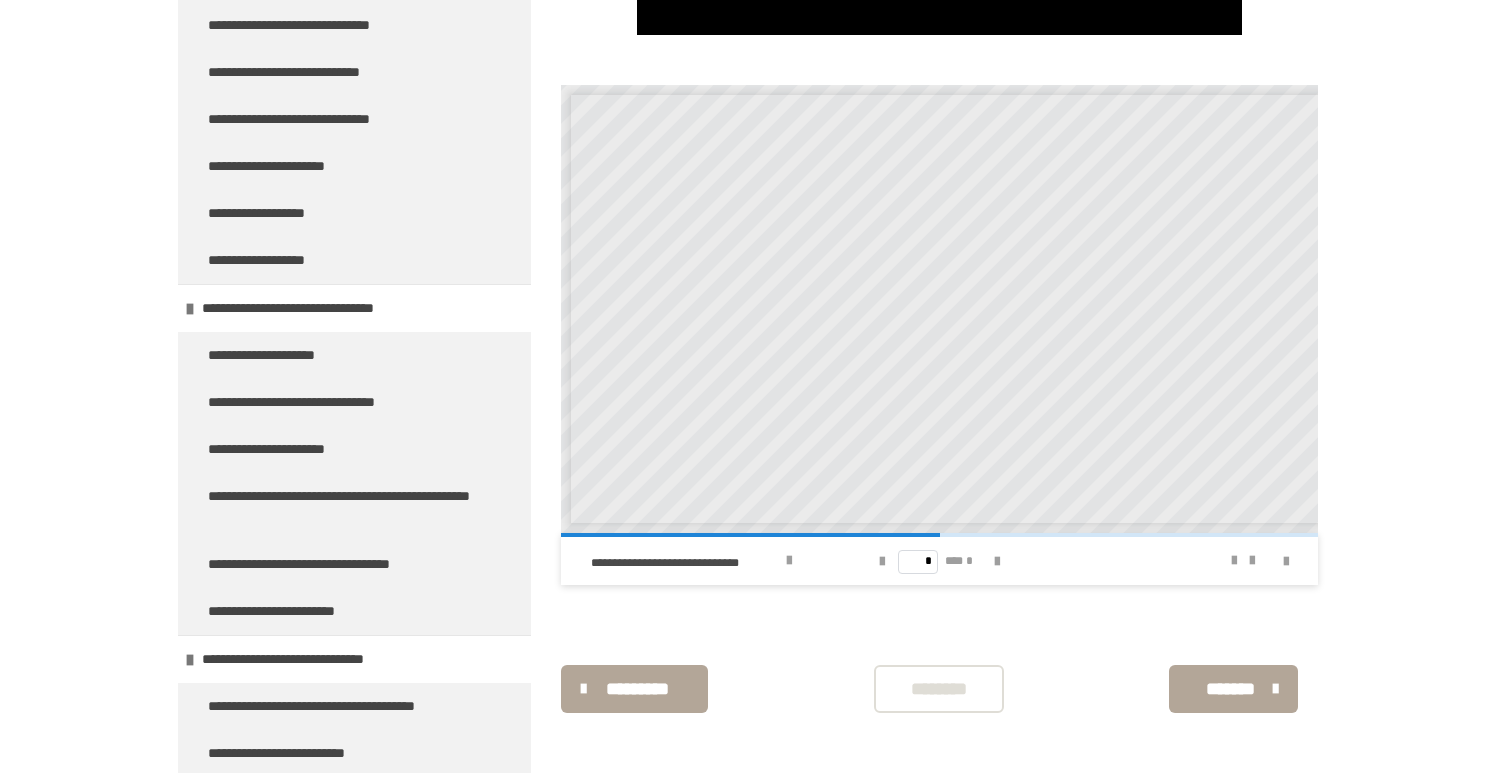 scroll, scrollTop: 290, scrollLeft: 0, axis: vertical 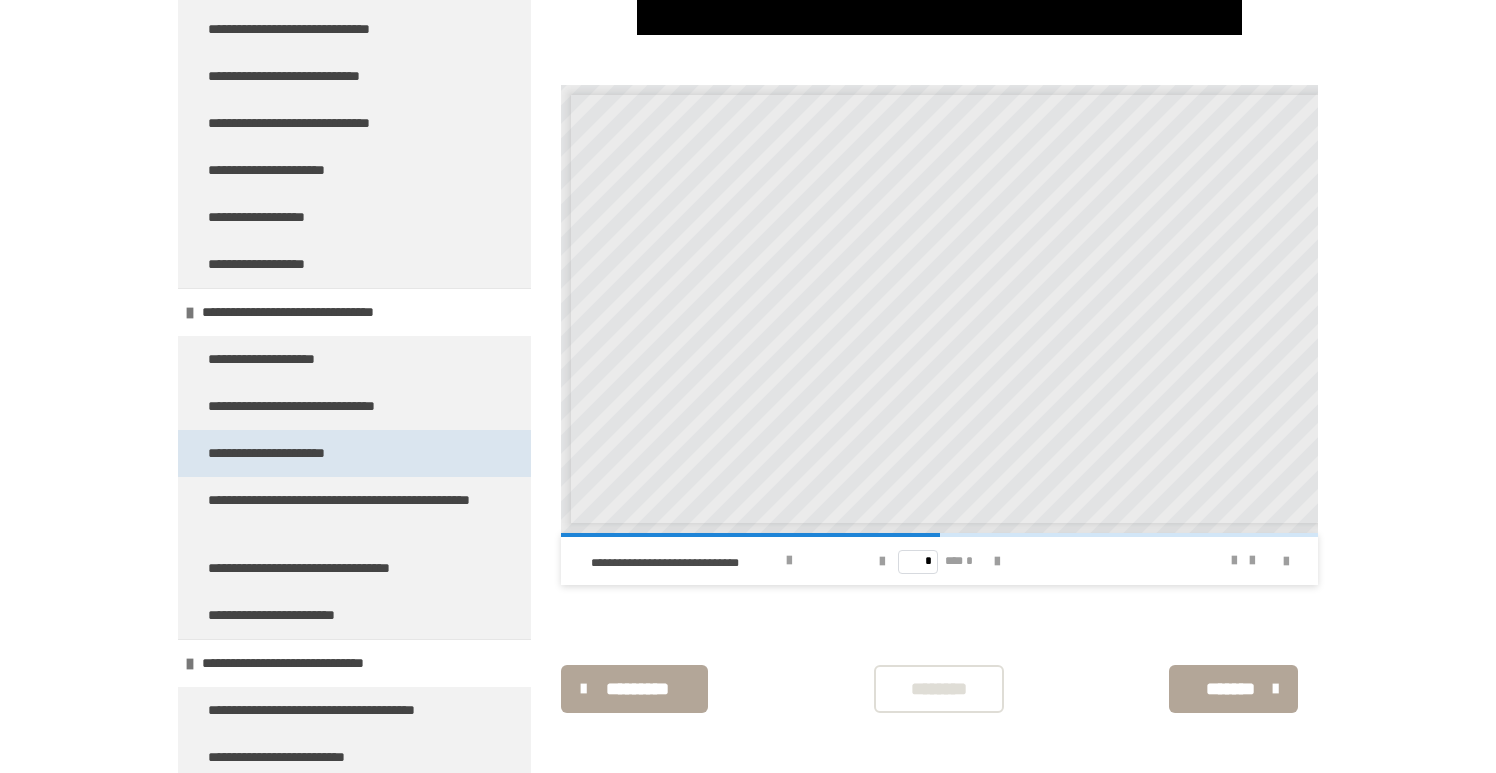click on "**********" at bounding box center [288, 453] 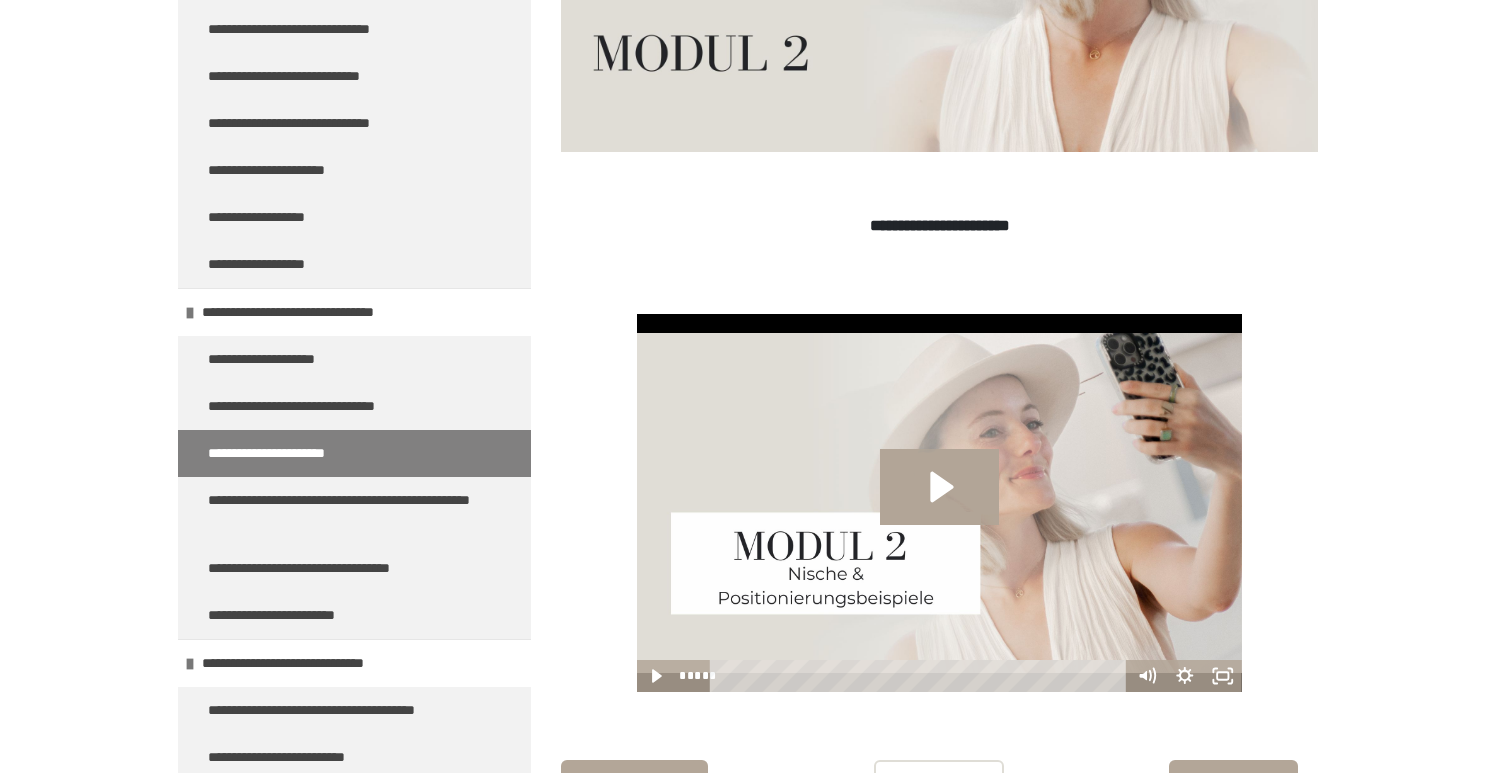 scroll, scrollTop: 450, scrollLeft: 0, axis: vertical 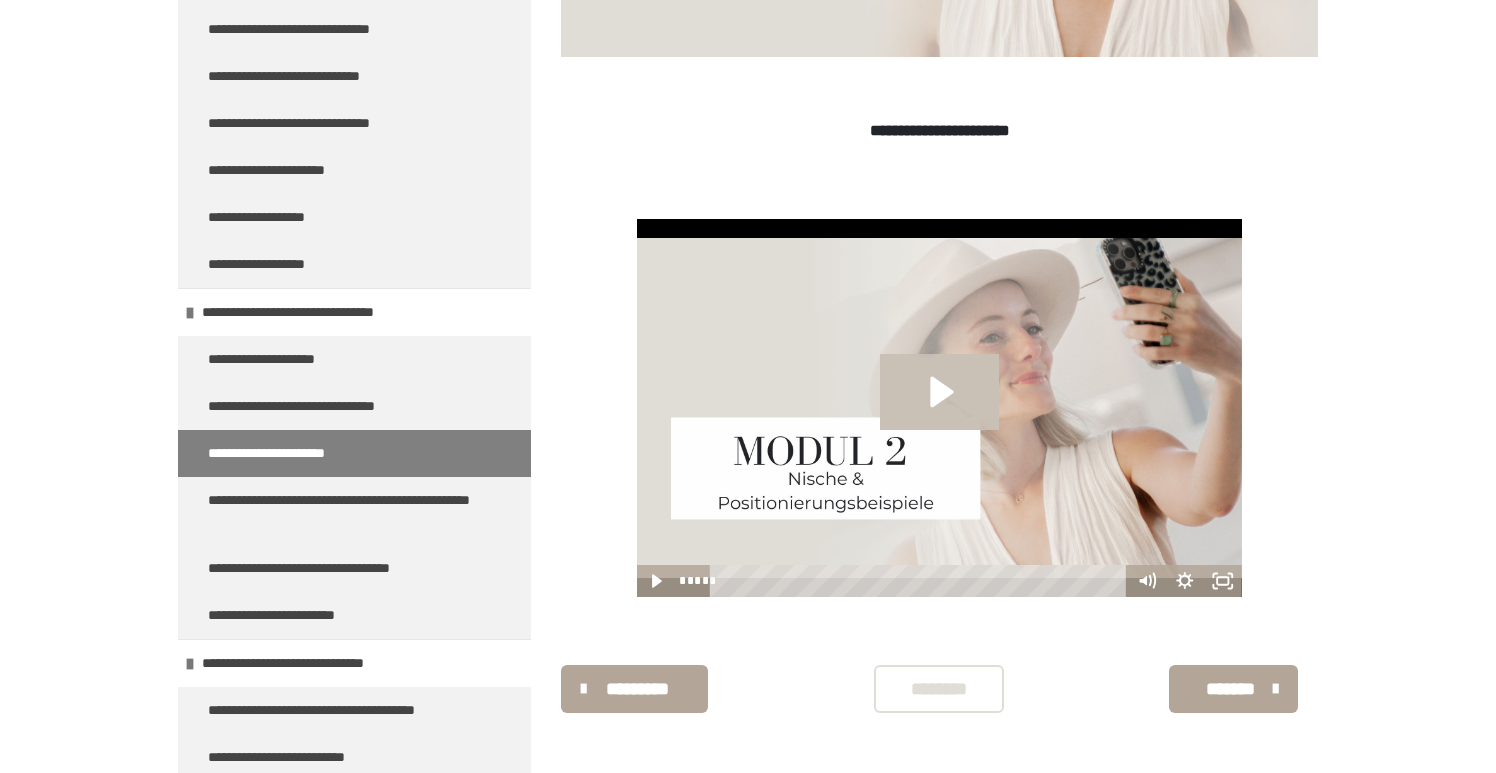 click 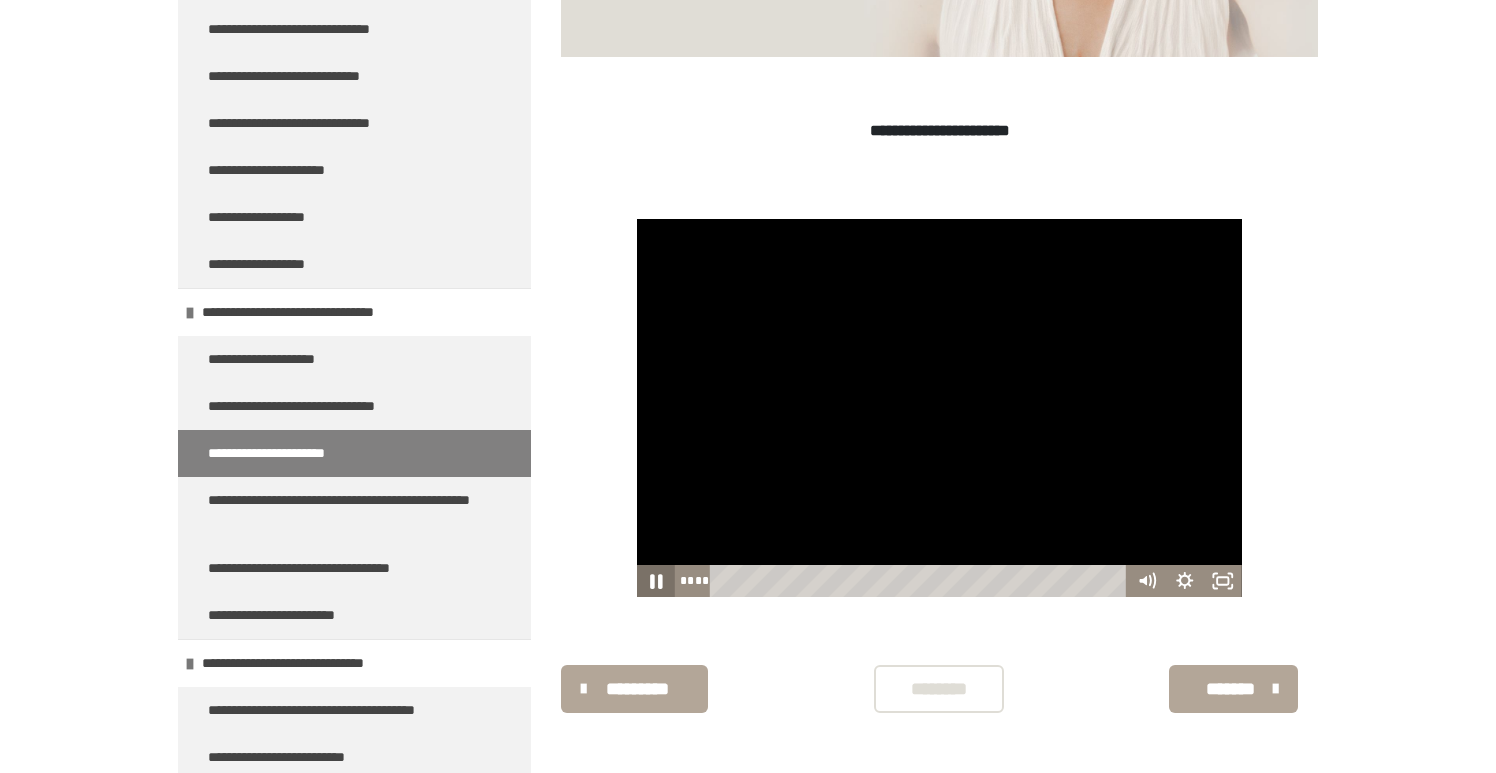 click 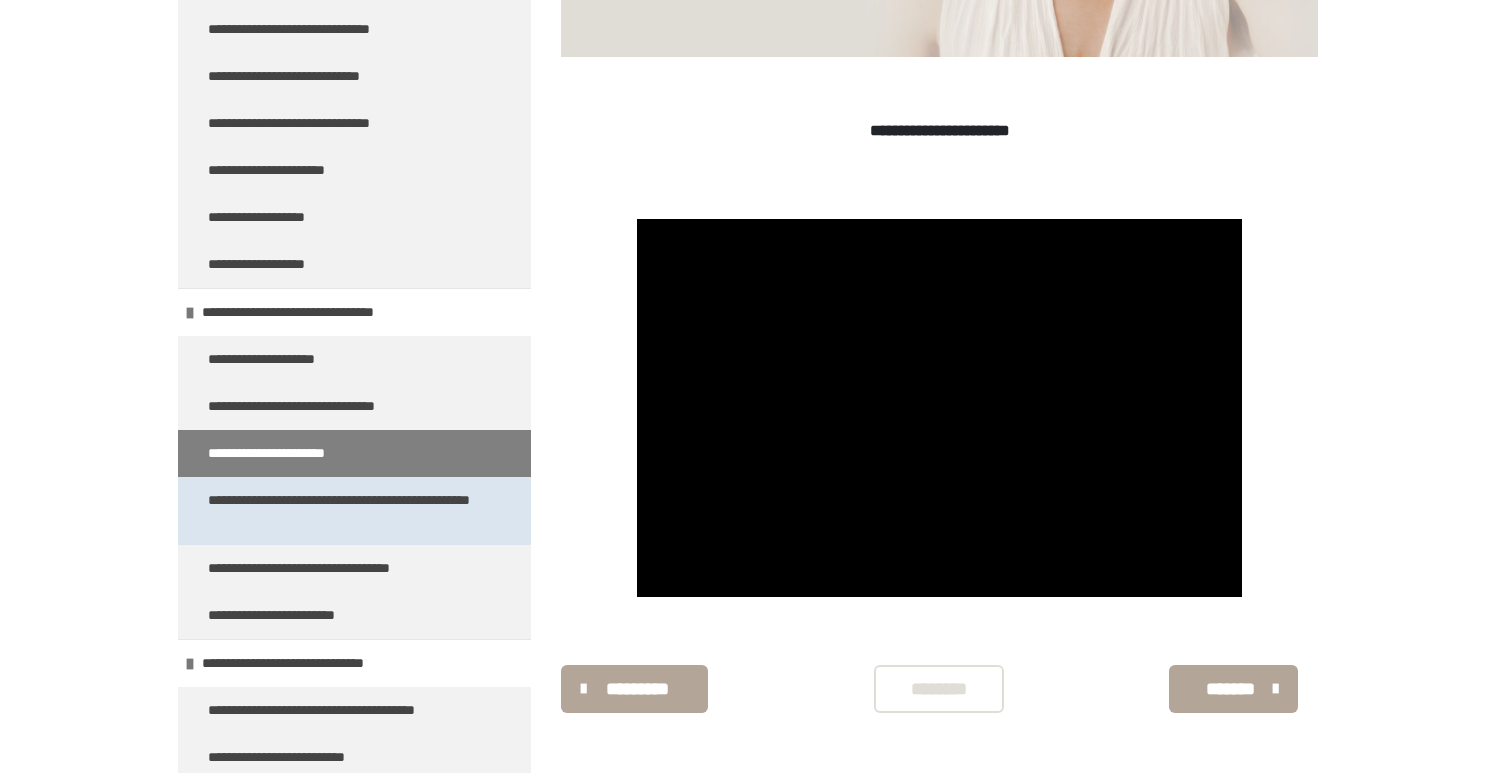 click on "**********" at bounding box center [346, 511] 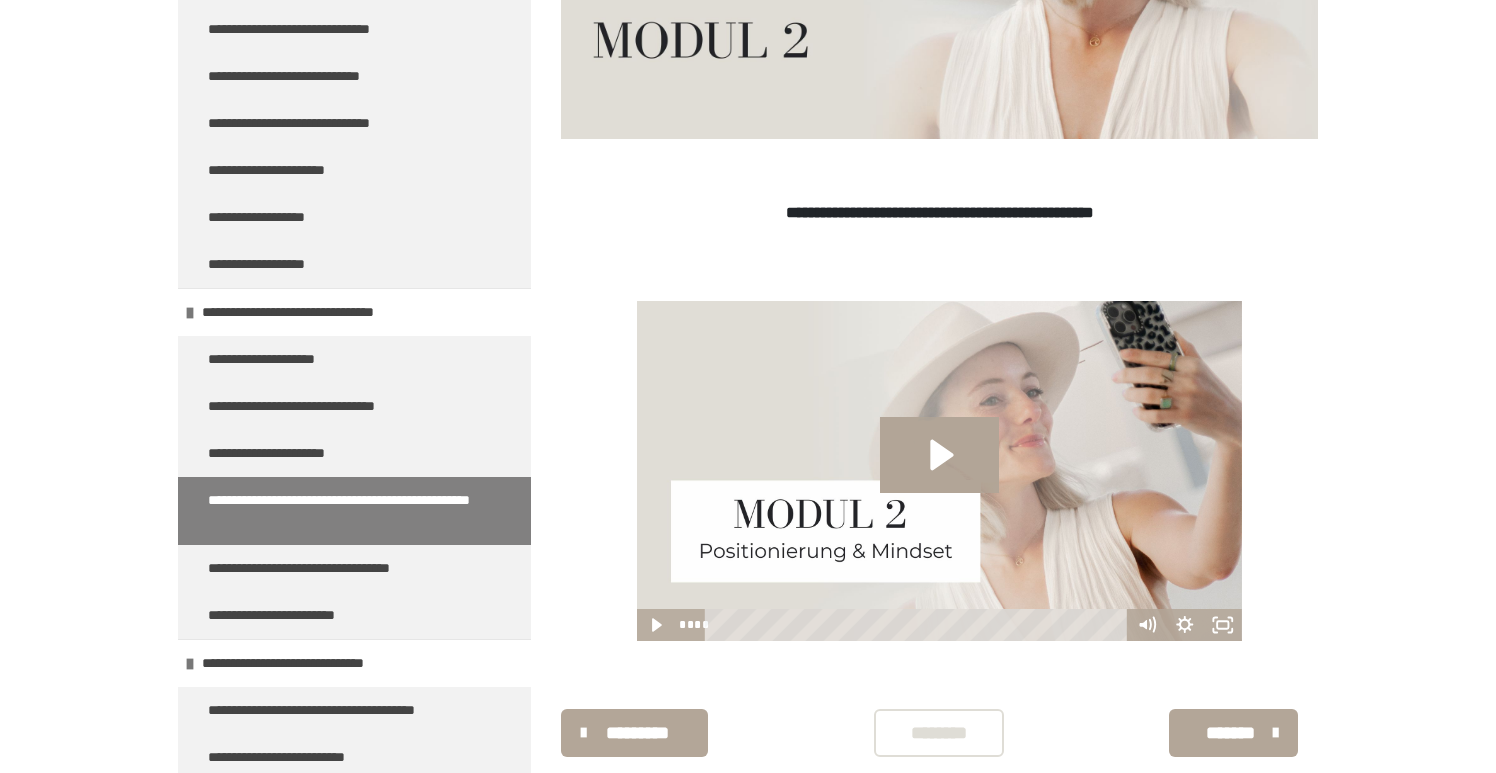 scroll, scrollTop: 412, scrollLeft: 0, axis: vertical 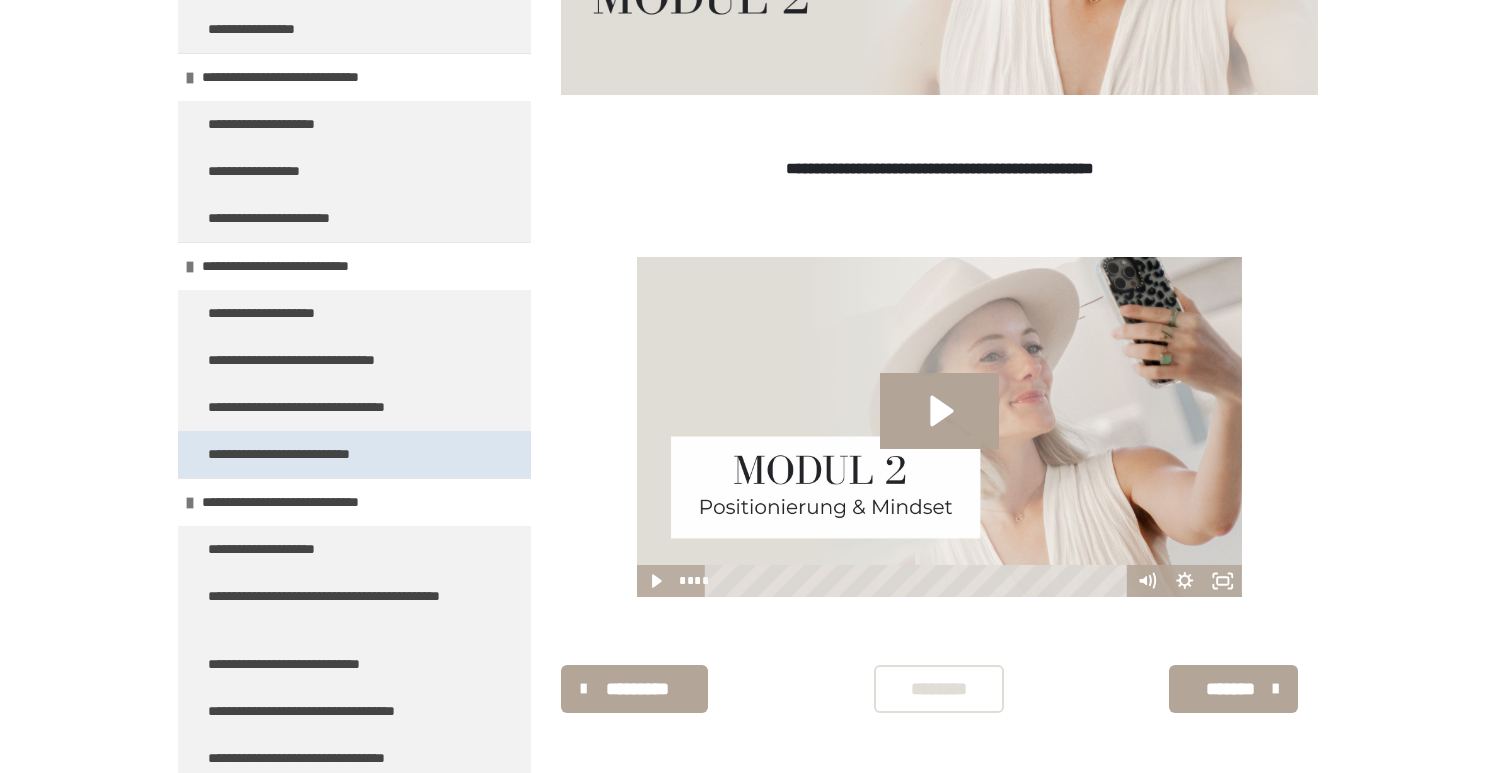 click on "**********" at bounding box center [304, 454] 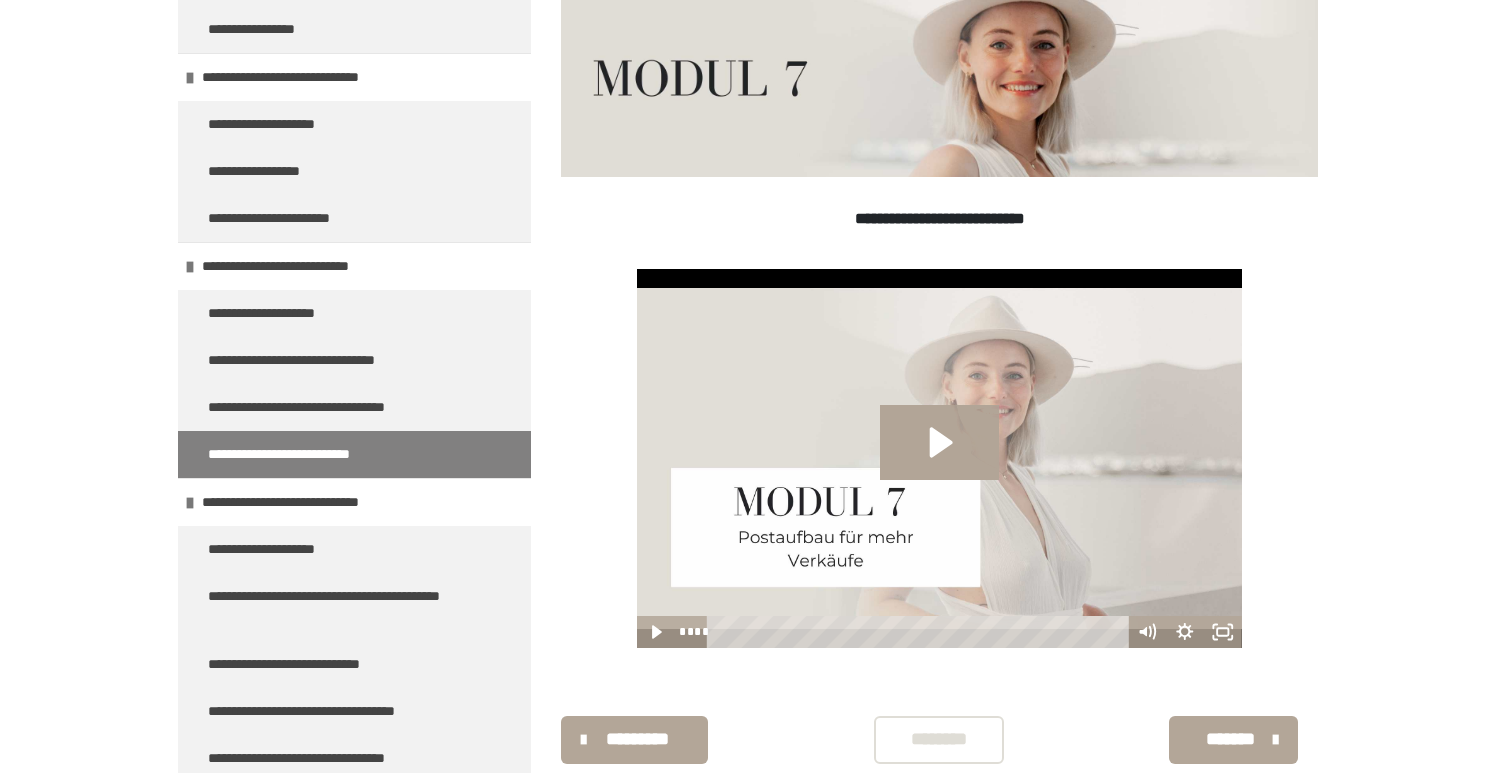scroll, scrollTop: 380, scrollLeft: 0, axis: vertical 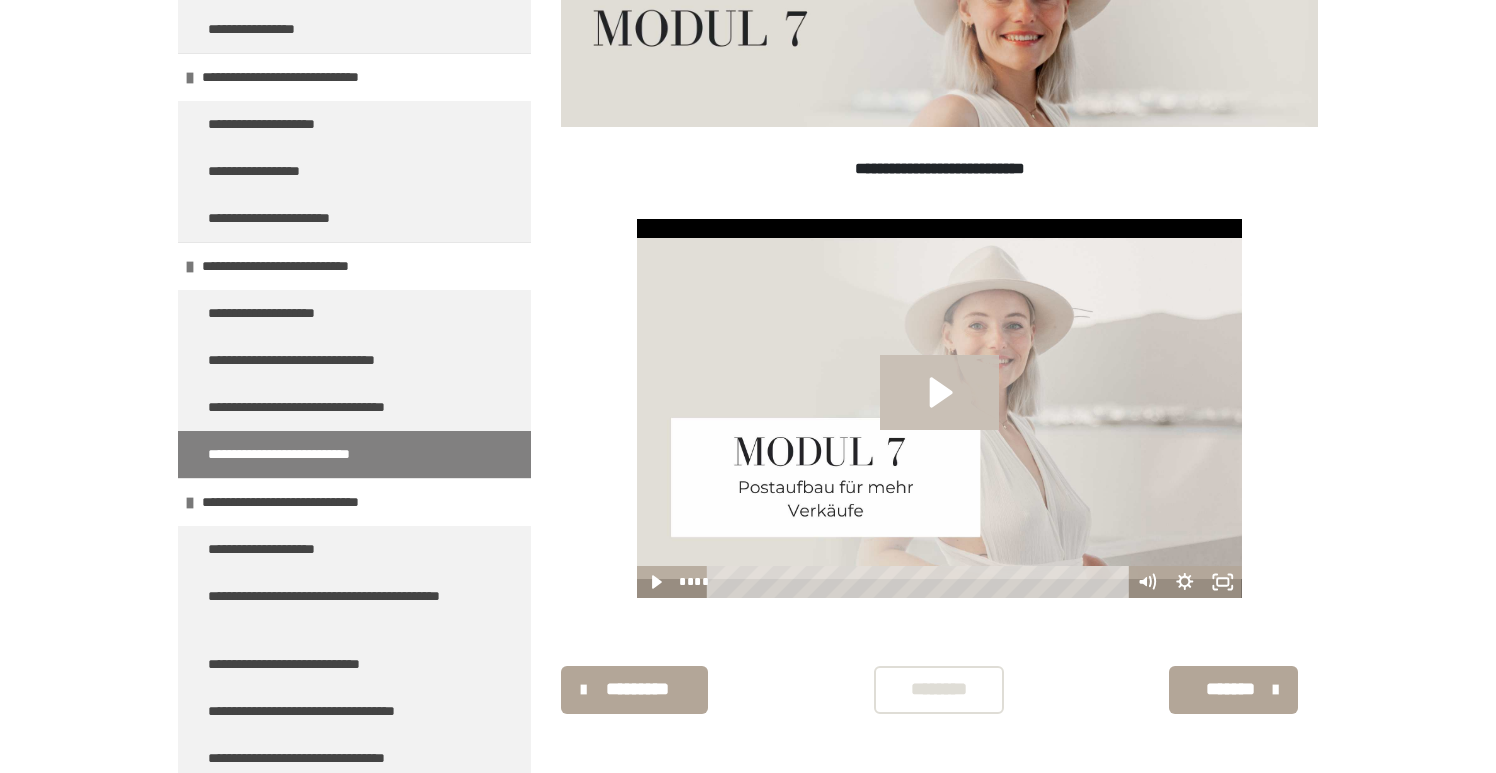 click 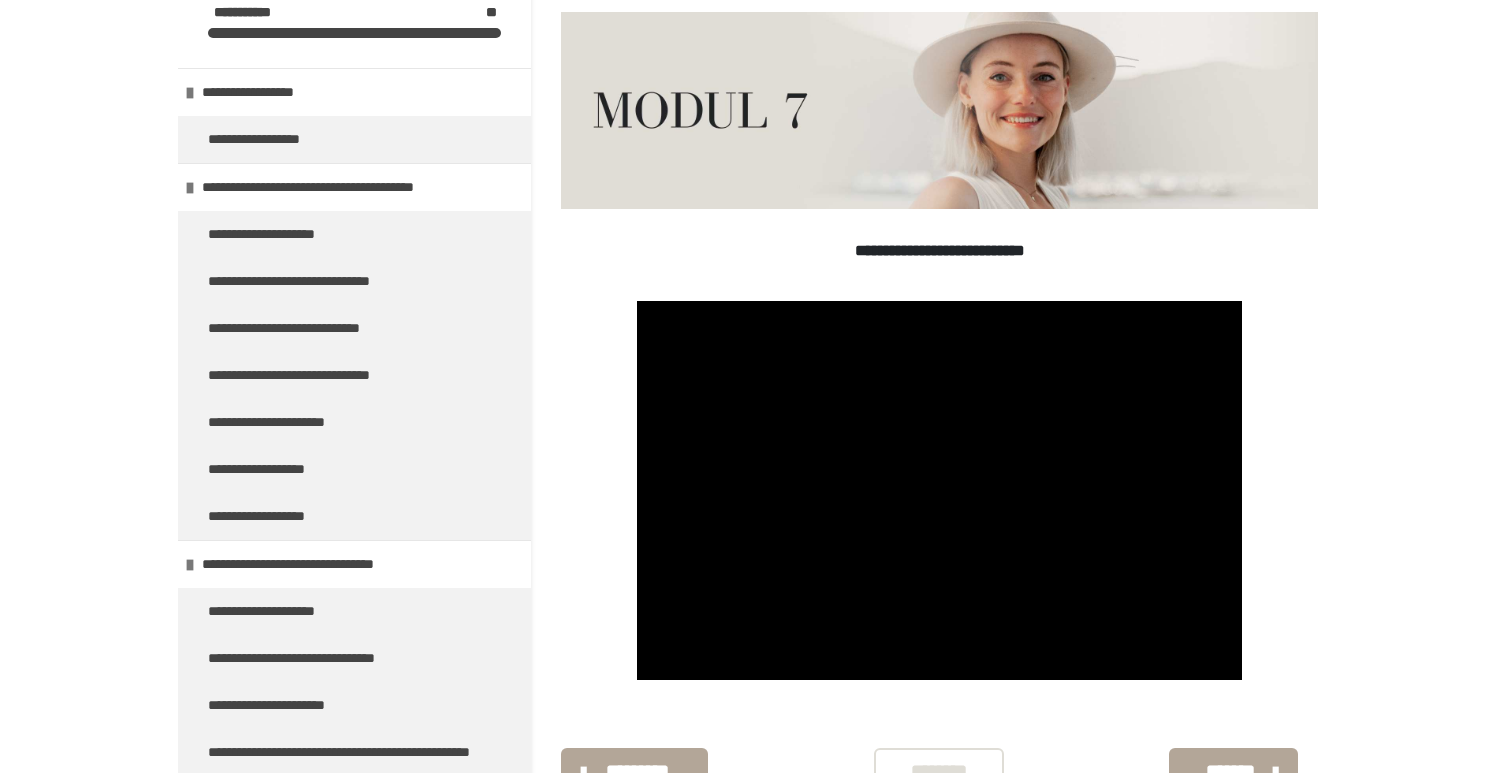 scroll, scrollTop: 0, scrollLeft: 0, axis: both 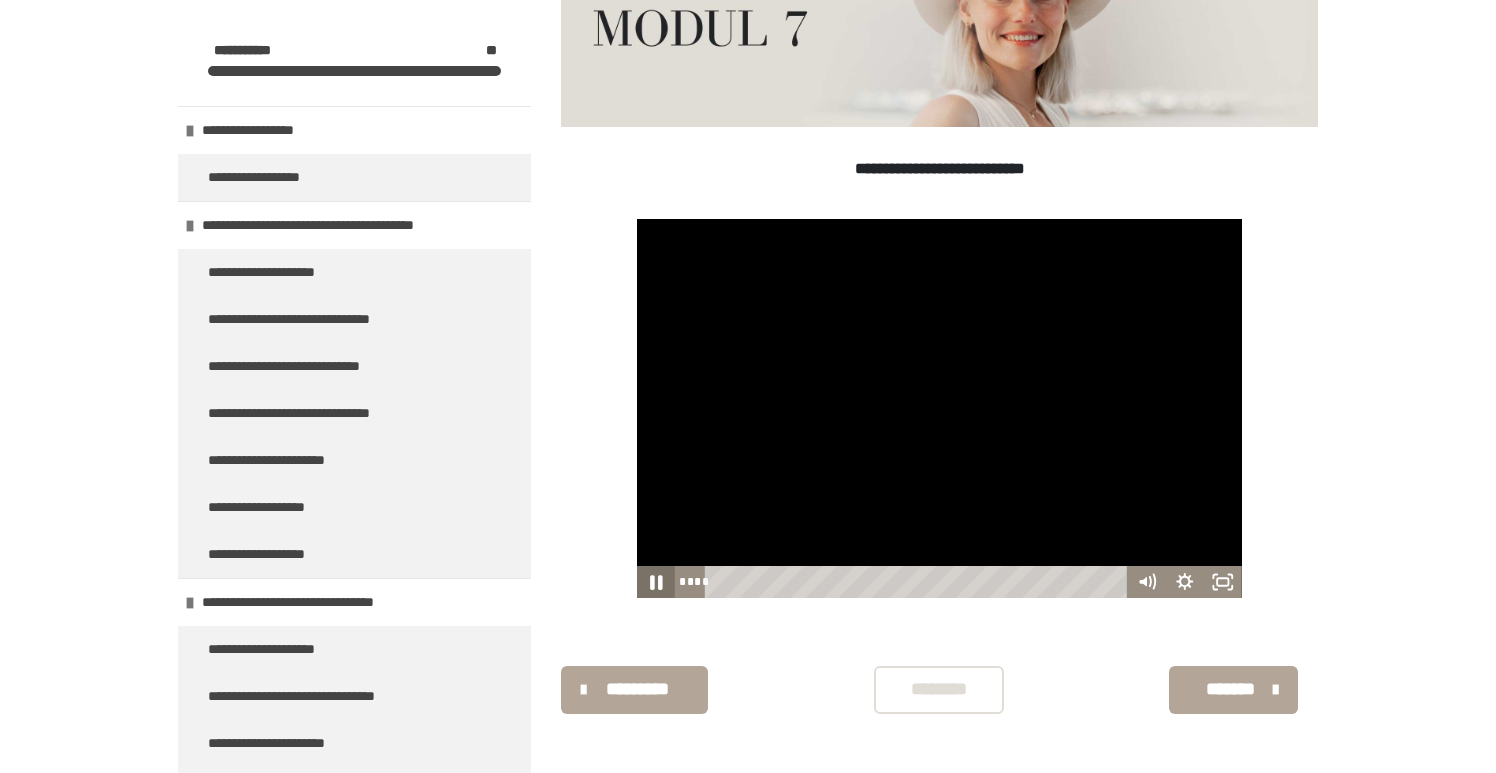 click 